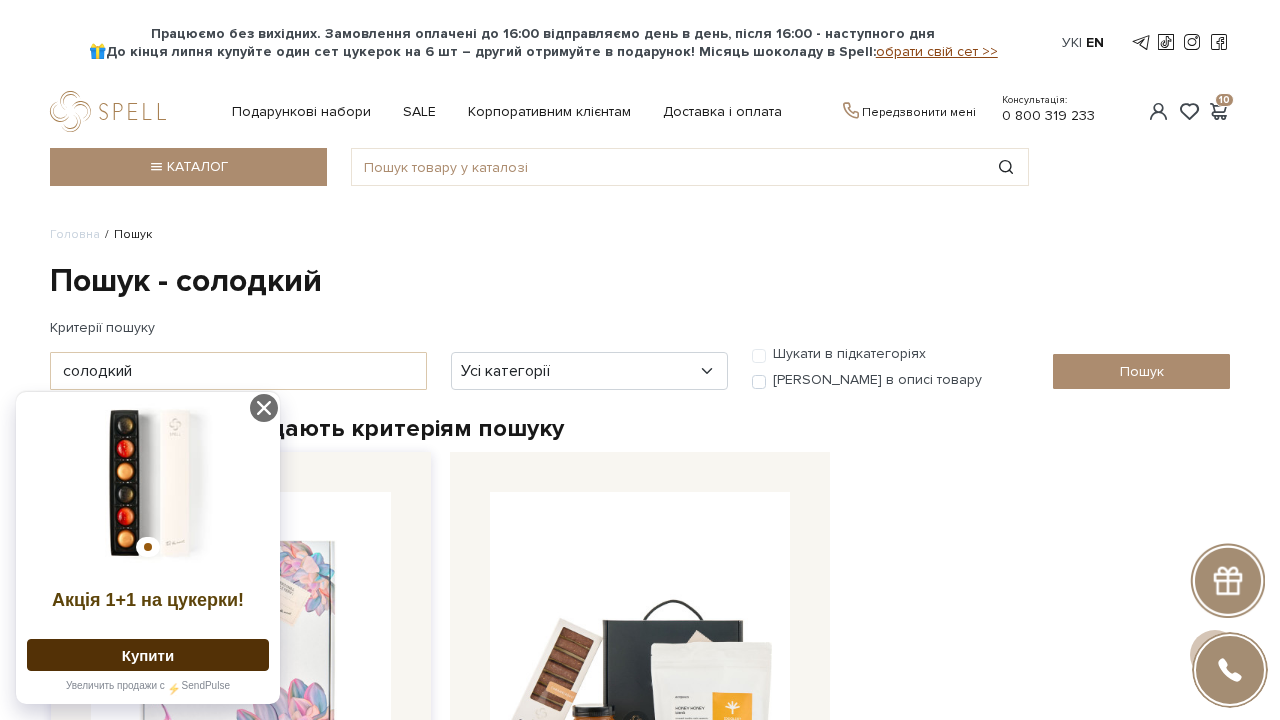 scroll, scrollTop: 462, scrollLeft: 0, axis: vertical 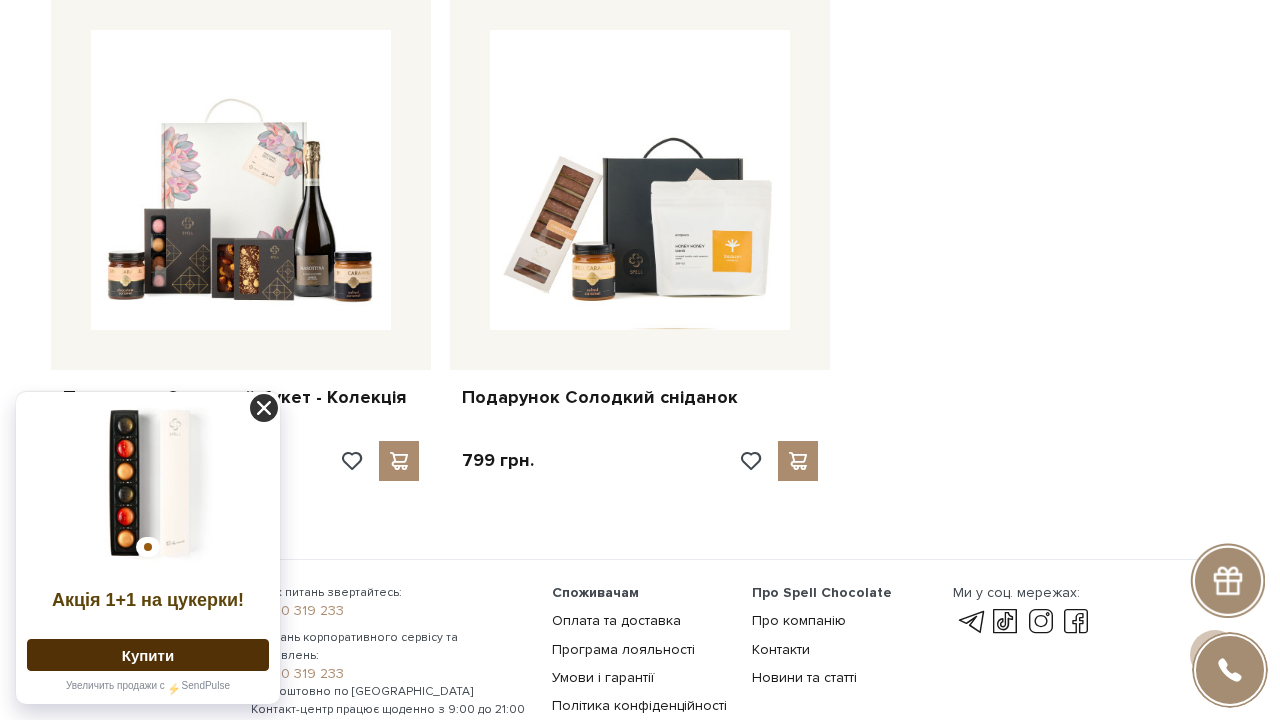 click 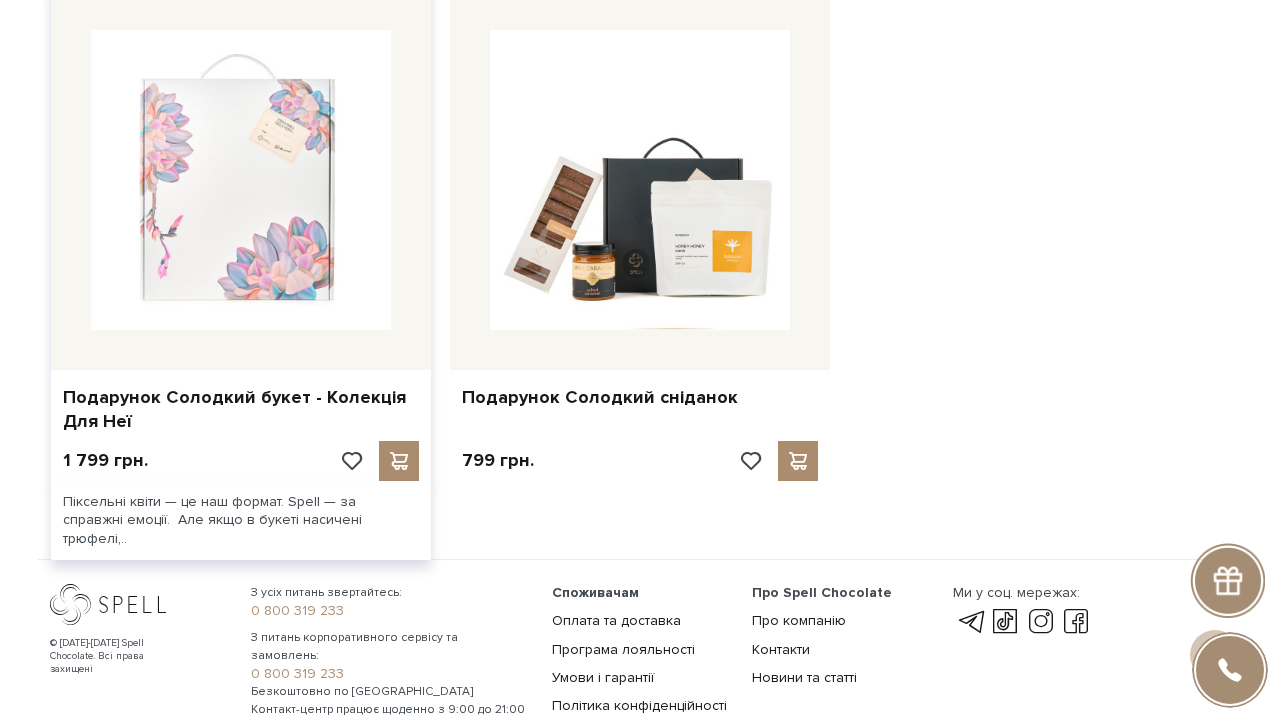 click at bounding box center (241, 180) 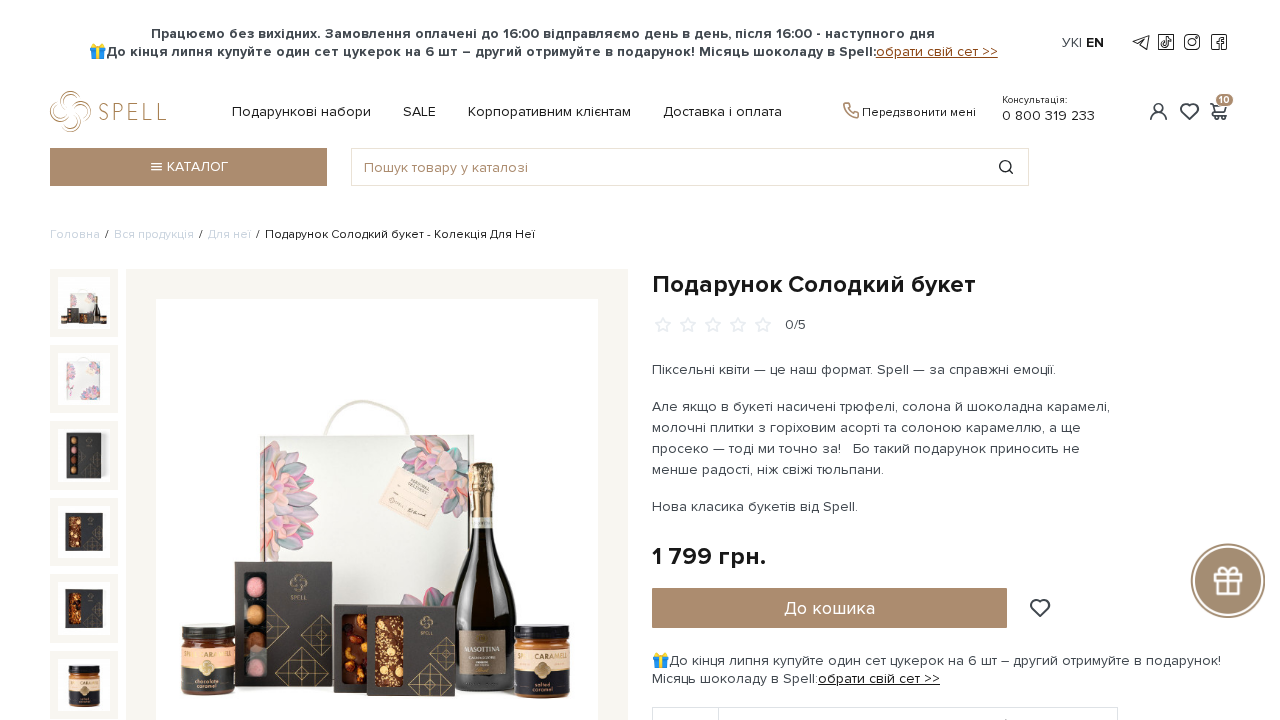 scroll, scrollTop: 0, scrollLeft: 0, axis: both 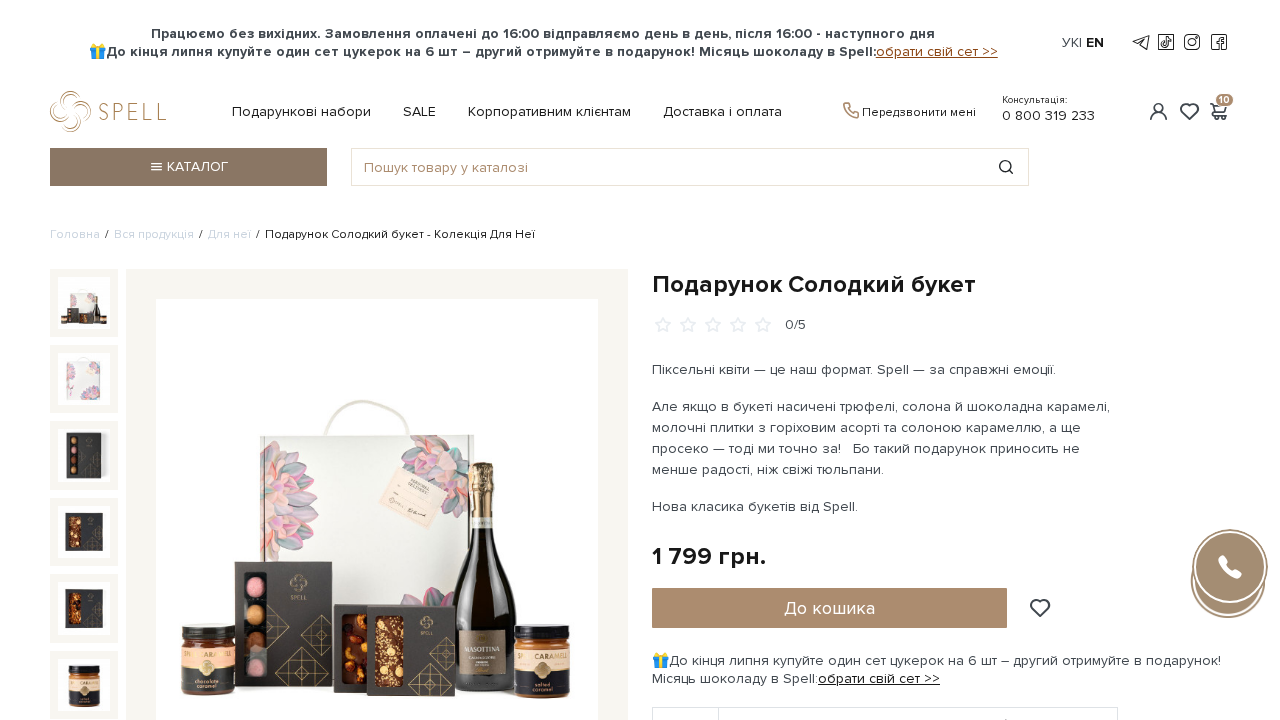 click on "Каталог" at bounding box center (188, 167) 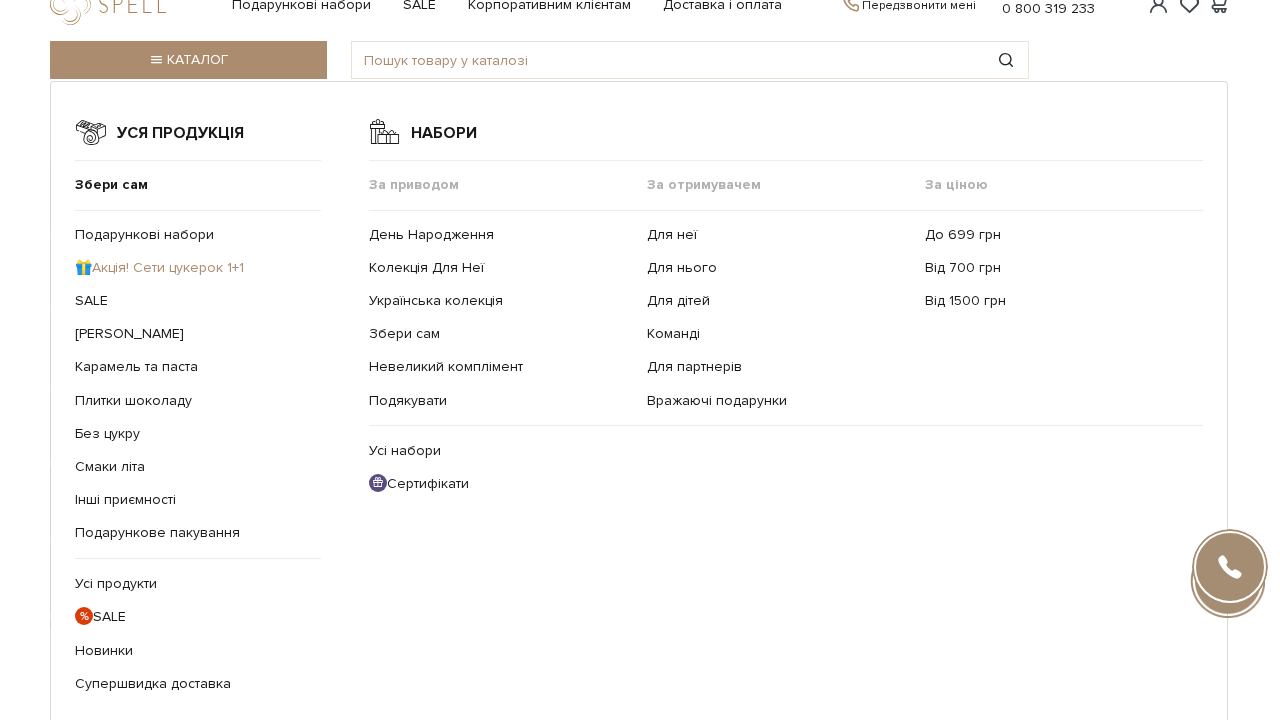 scroll, scrollTop: 111, scrollLeft: 0, axis: vertical 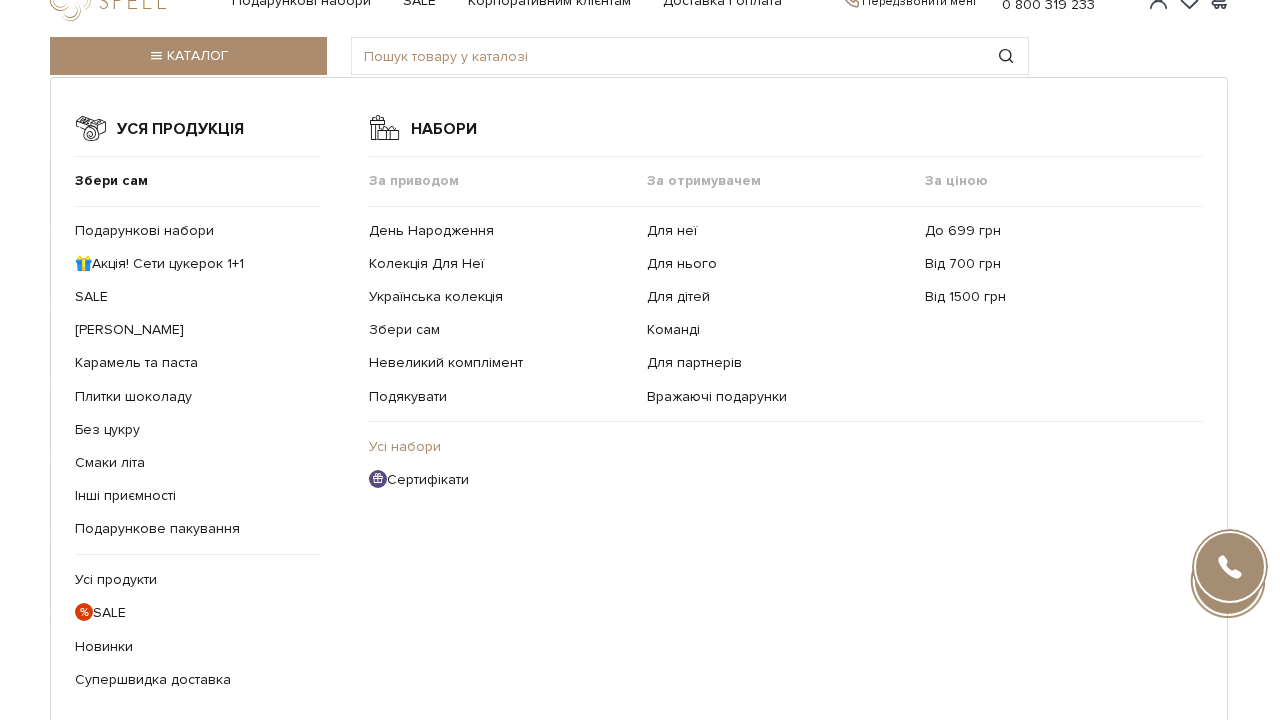 click on "Усі набори" at bounding box center [405, 446] 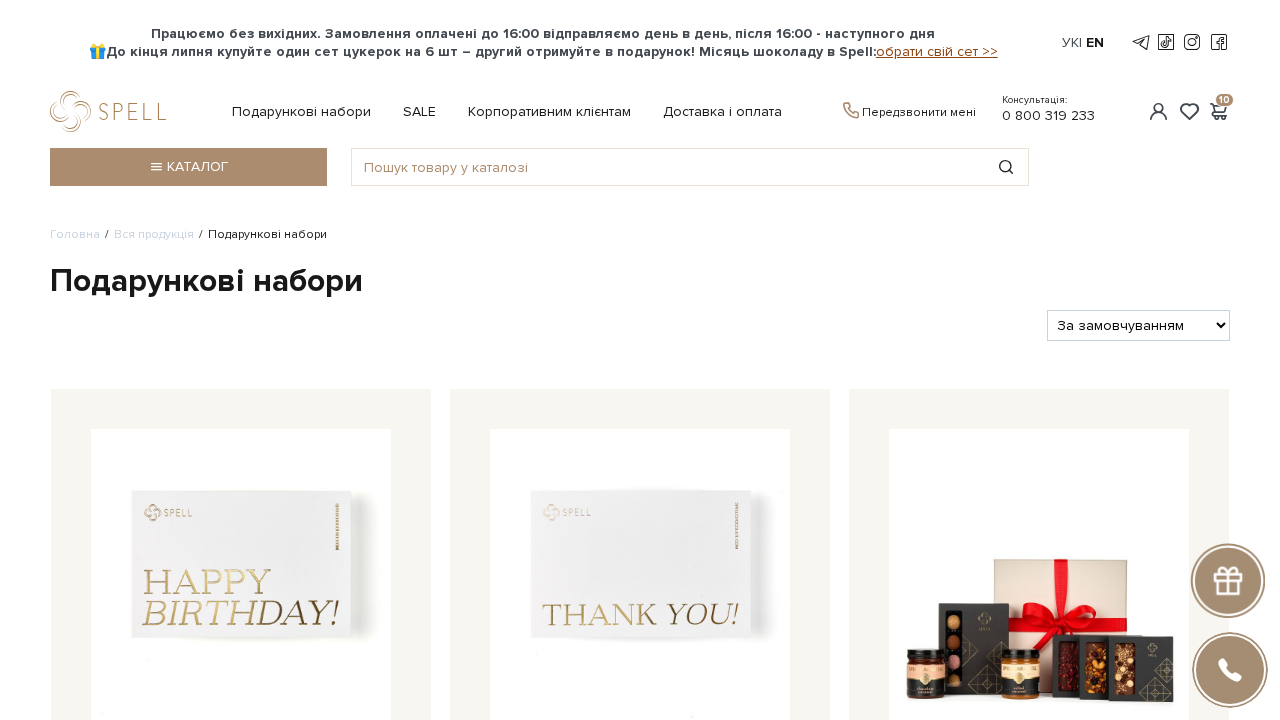 scroll, scrollTop: 158, scrollLeft: 0, axis: vertical 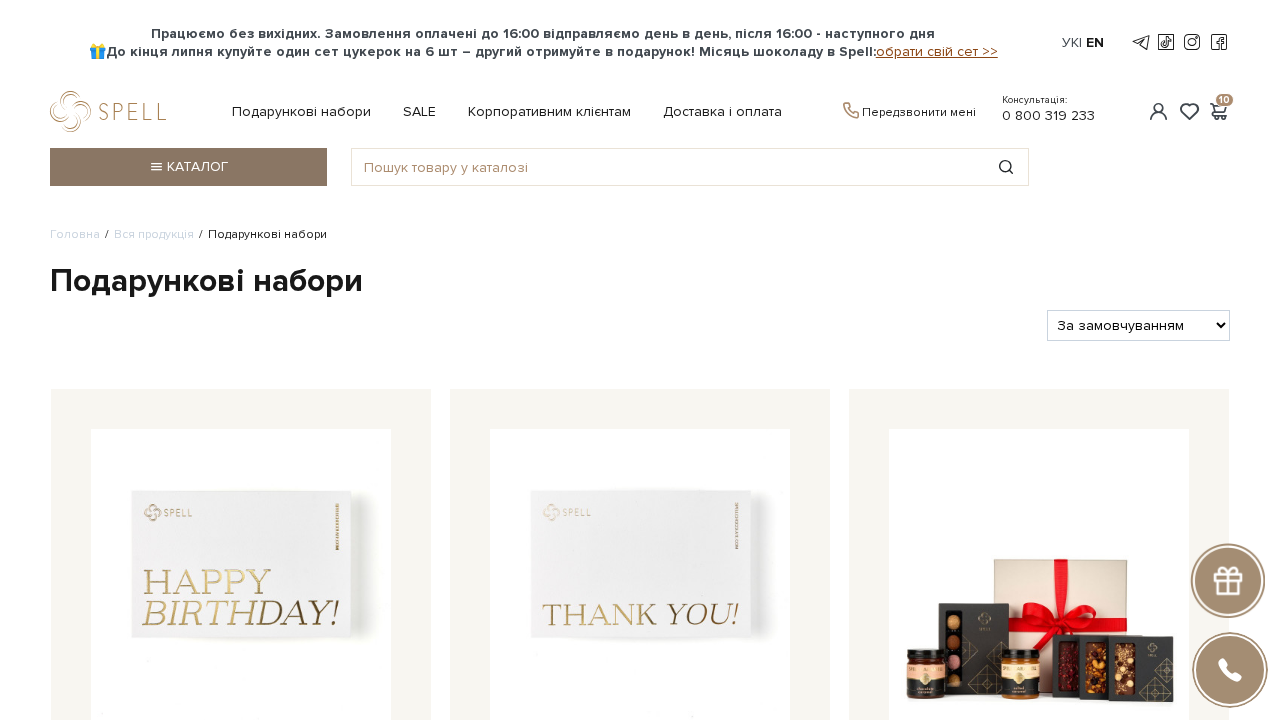 click on "Каталог" at bounding box center (188, 167) 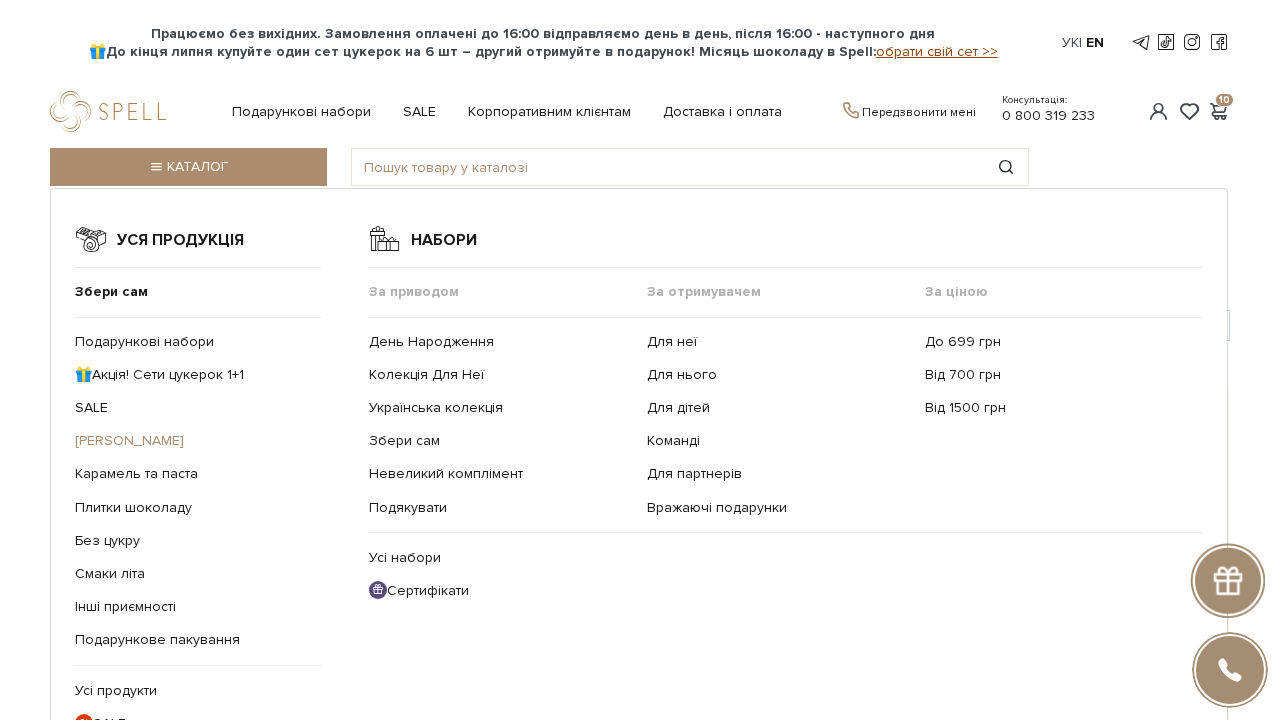 click on "[PERSON_NAME]" at bounding box center (129, 440) 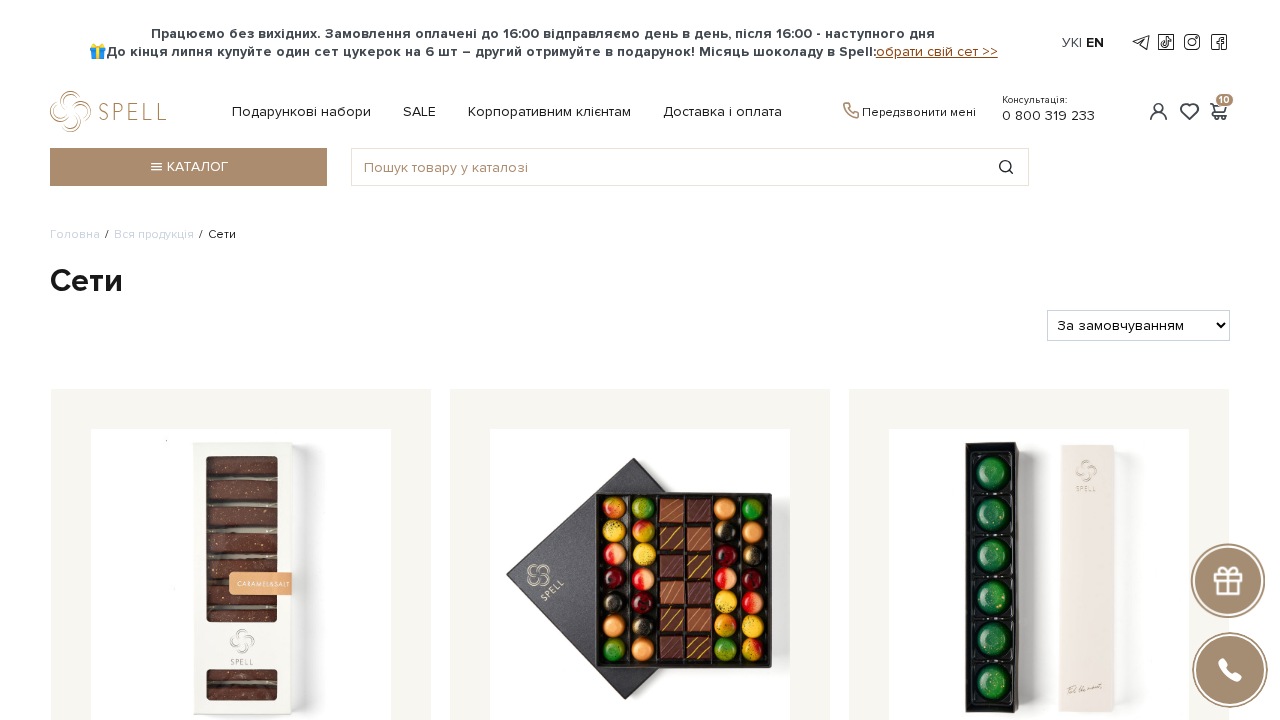 scroll, scrollTop: 0, scrollLeft: 0, axis: both 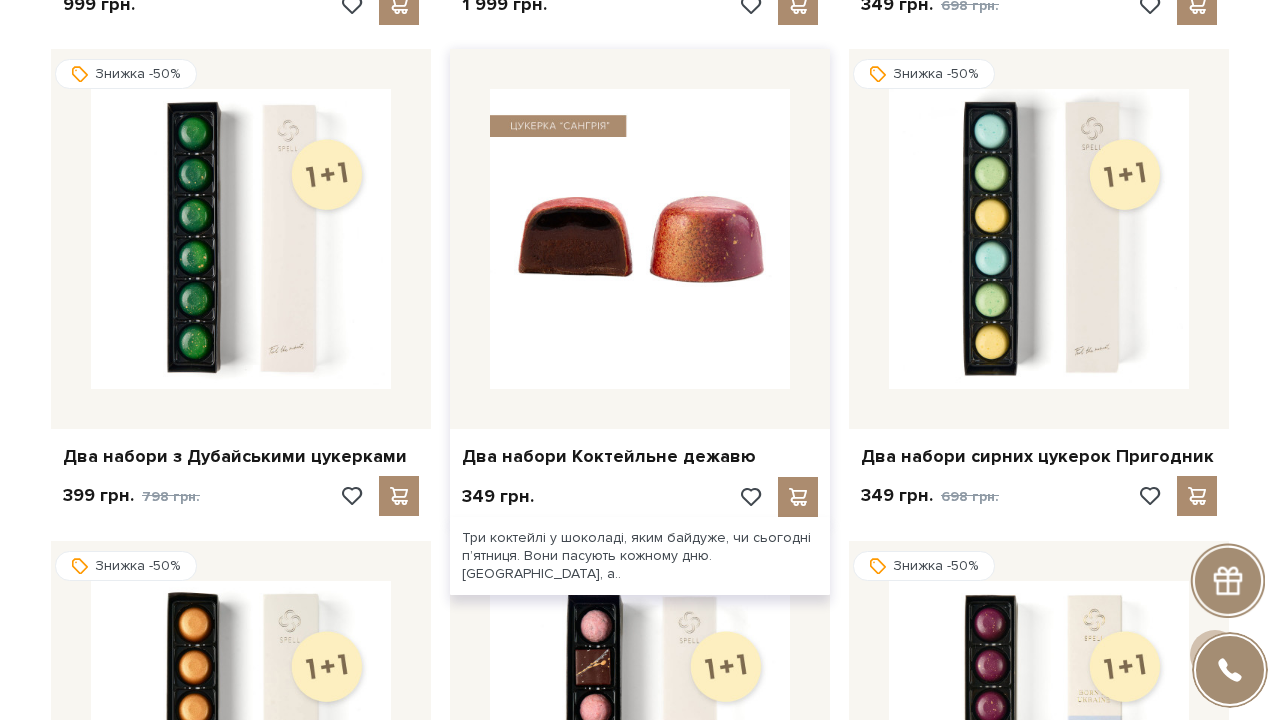 click at bounding box center [640, 239] 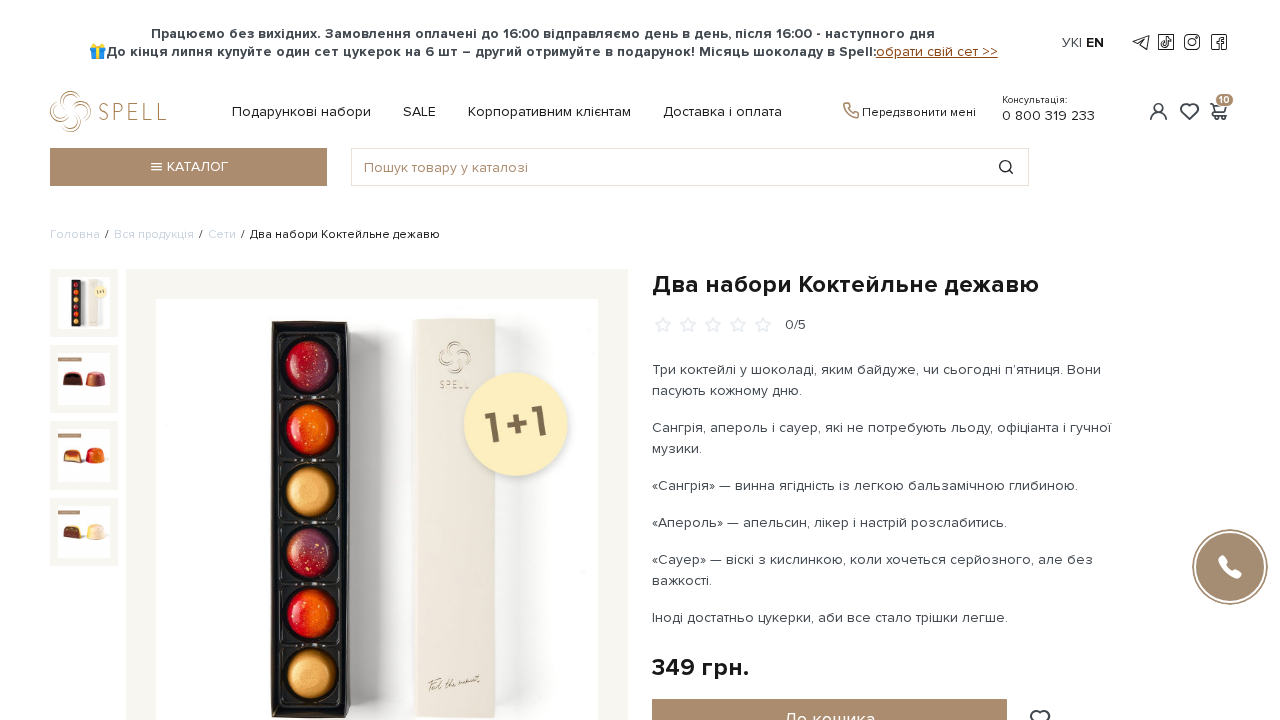scroll, scrollTop: 0, scrollLeft: 0, axis: both 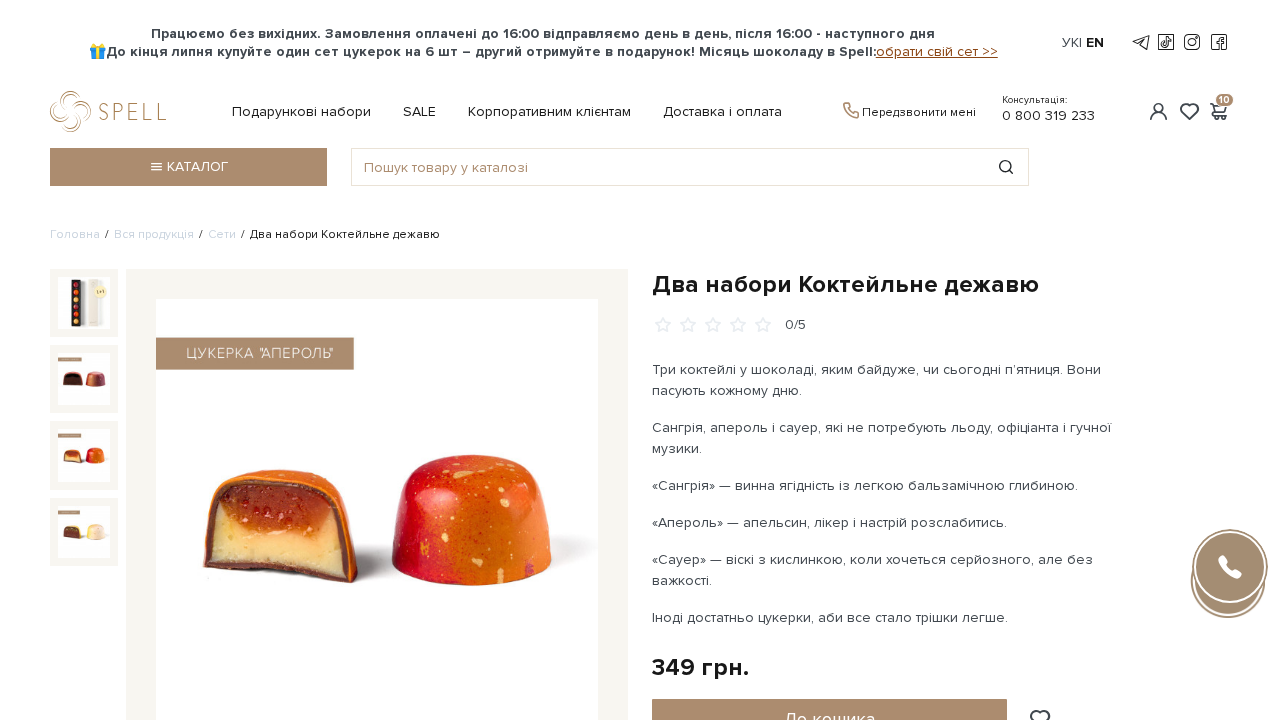 click at bounding box center [84, 455] 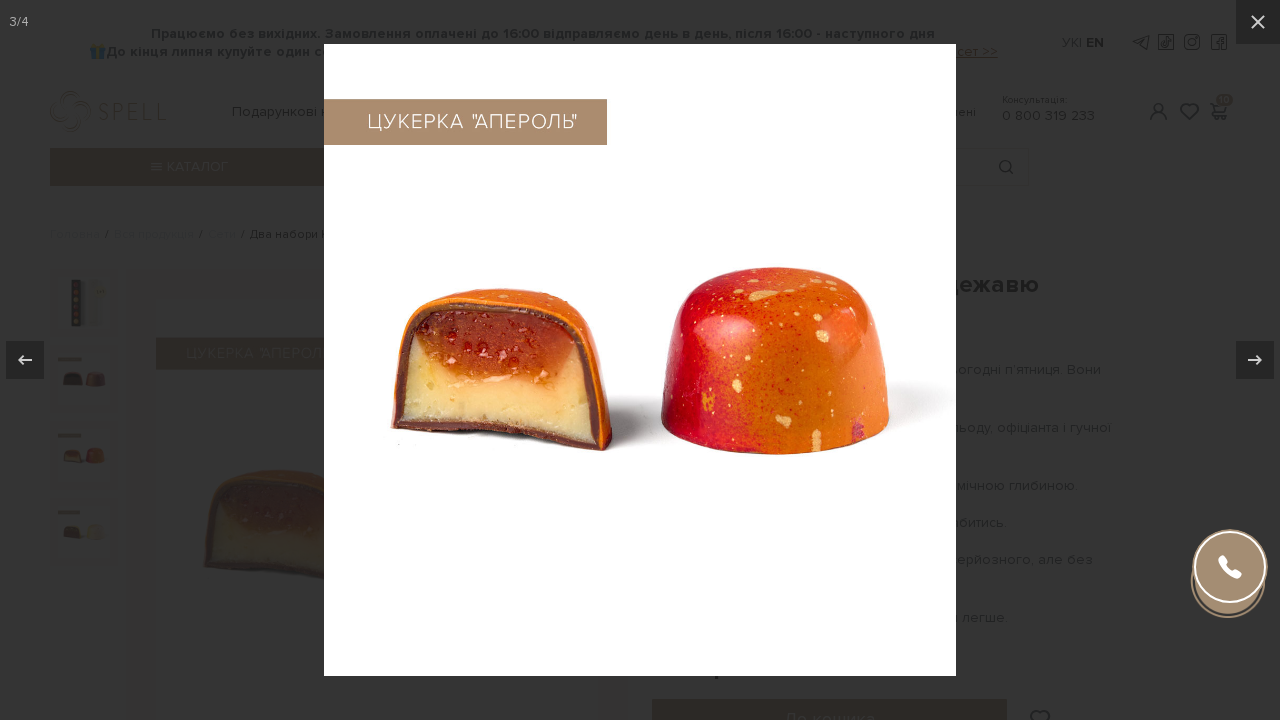 click at bounding box center (640, 360) 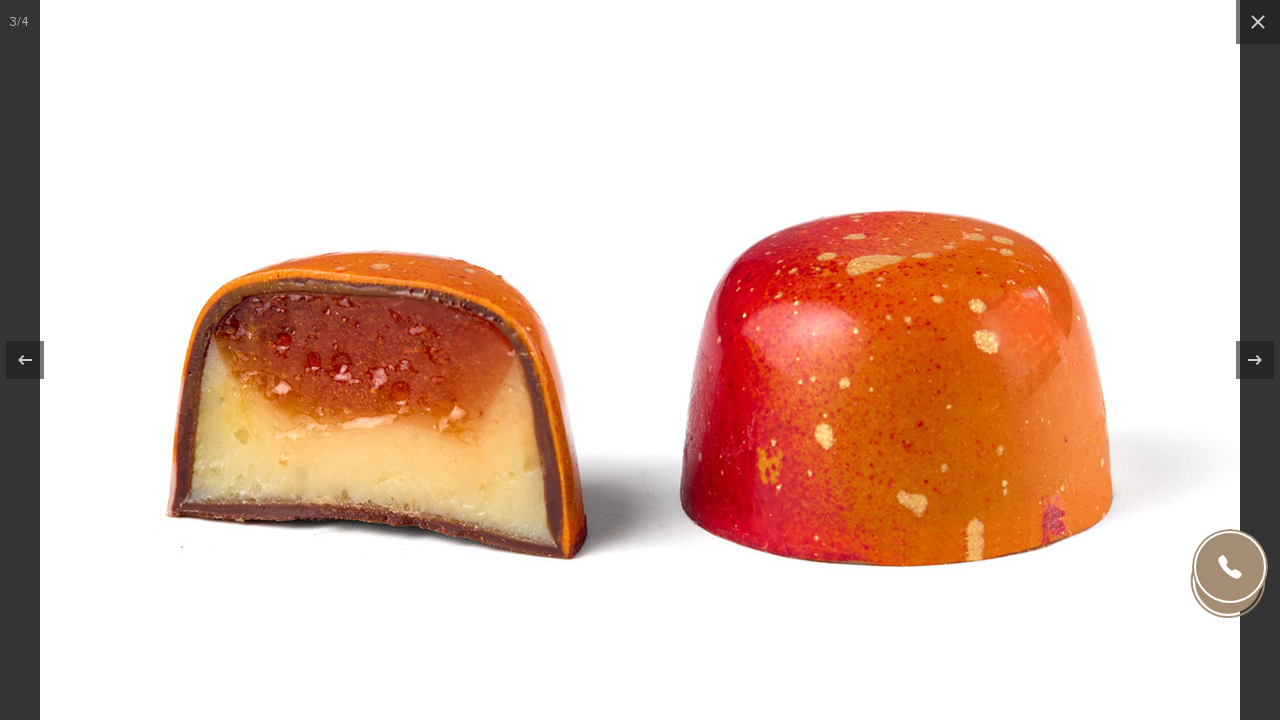 click at bounding box center (640, 387) 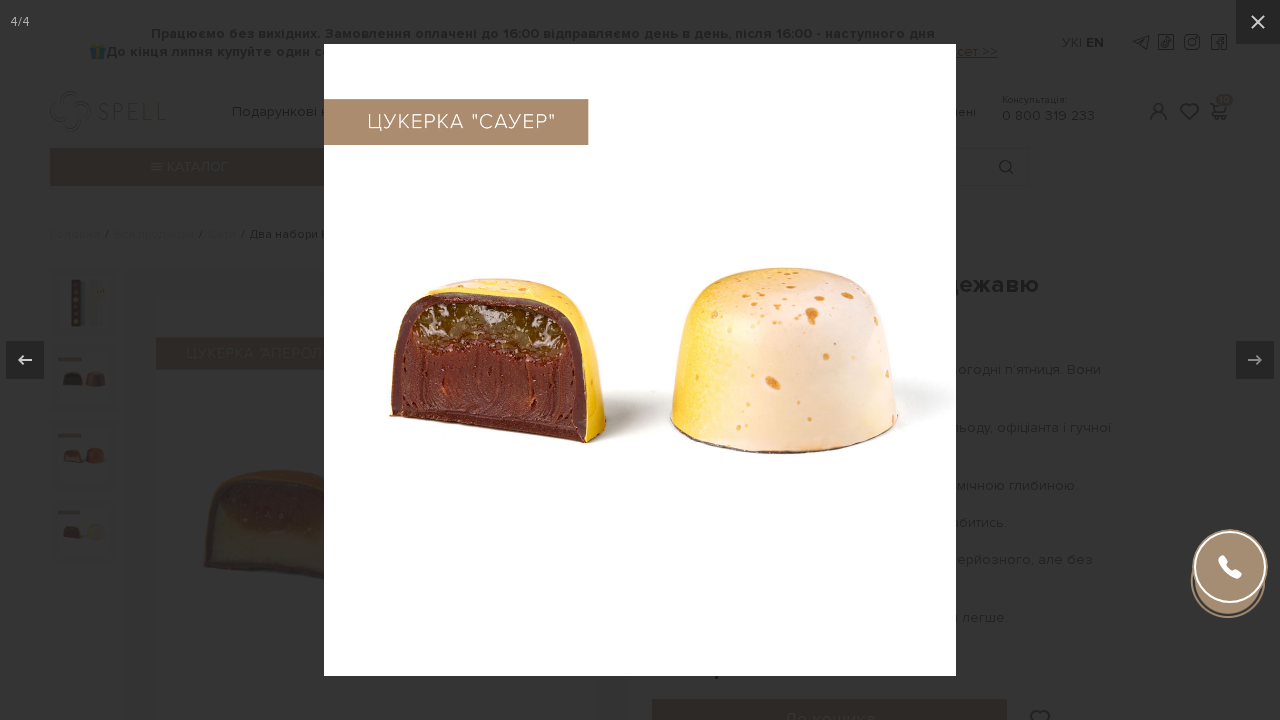 click at bounding box center (640, 360) 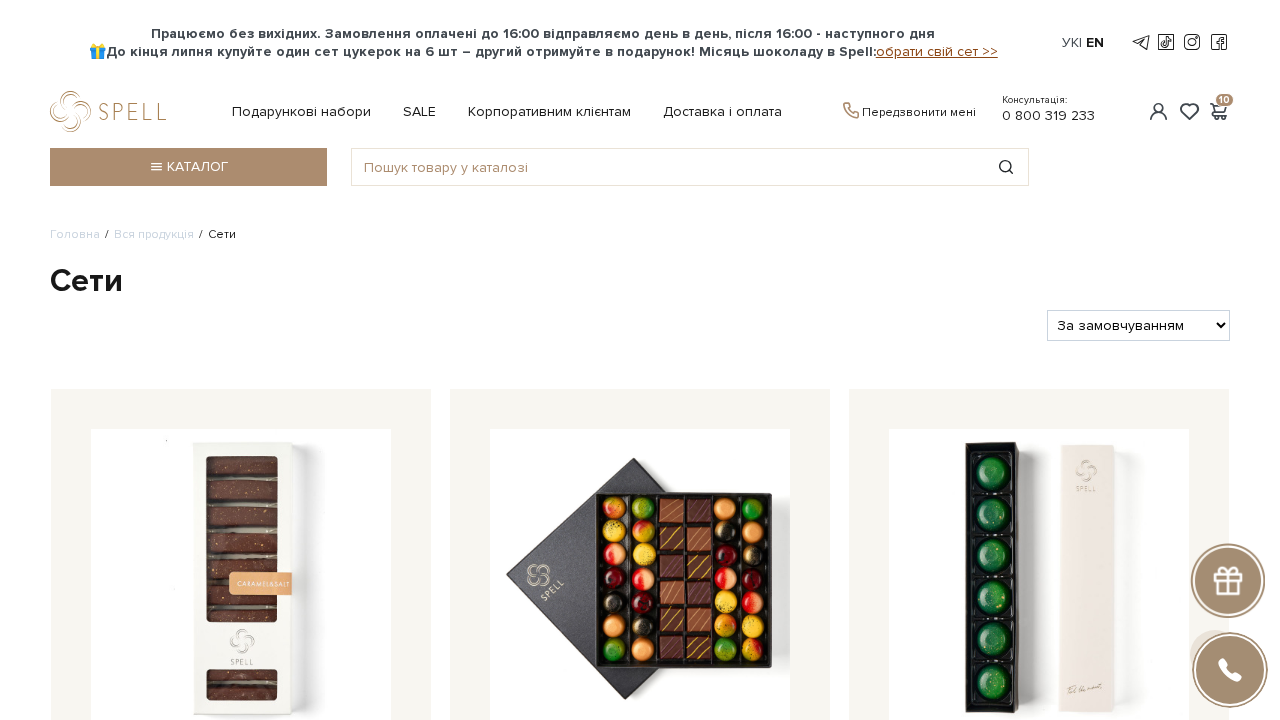 scroll, scrollTop: 1848, scrollLeft: 0, axis: vertical 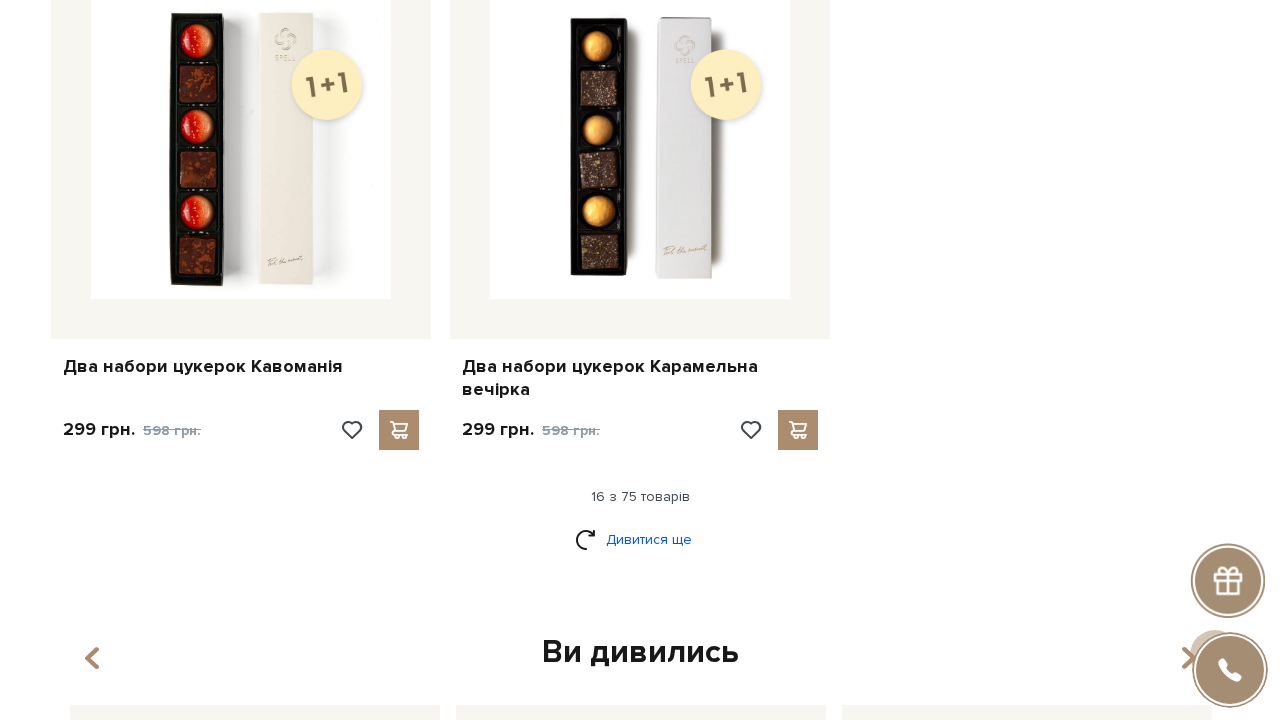 click on "Дивитися ще" at bounding box center [640, 539] 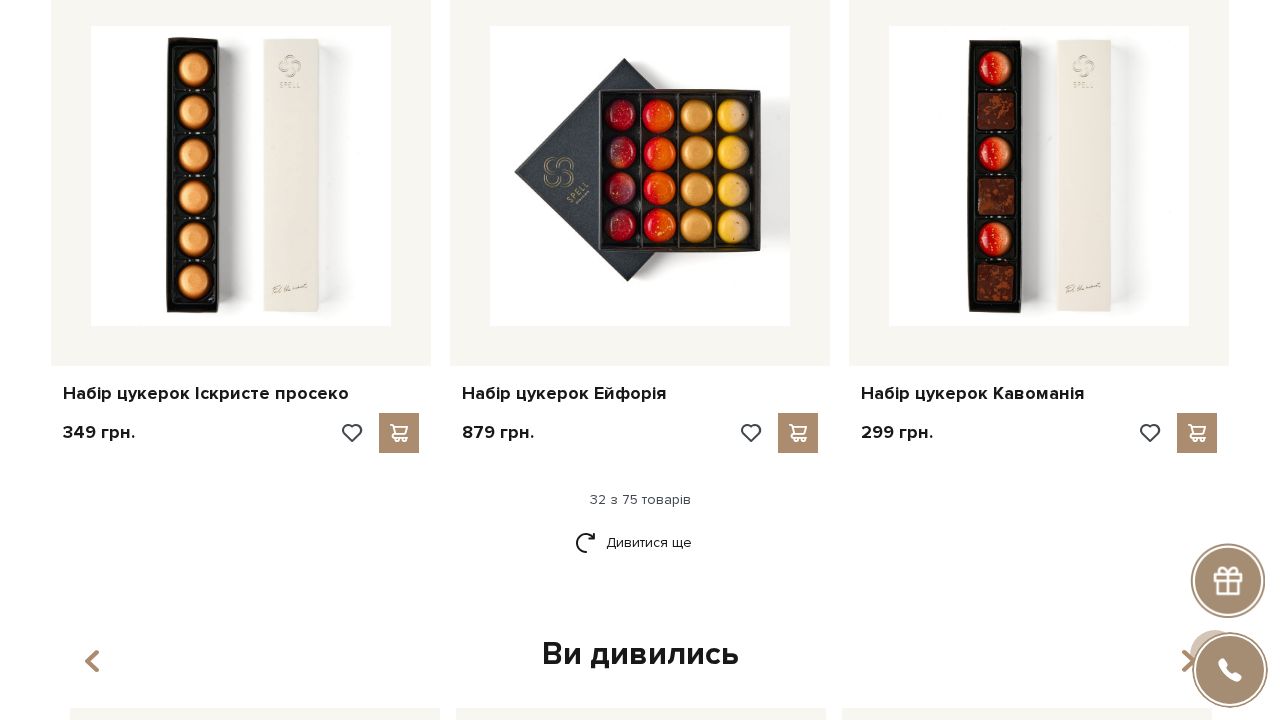 scroll, scrollTop: 5493, scrollLeft: 0, axis: vertical 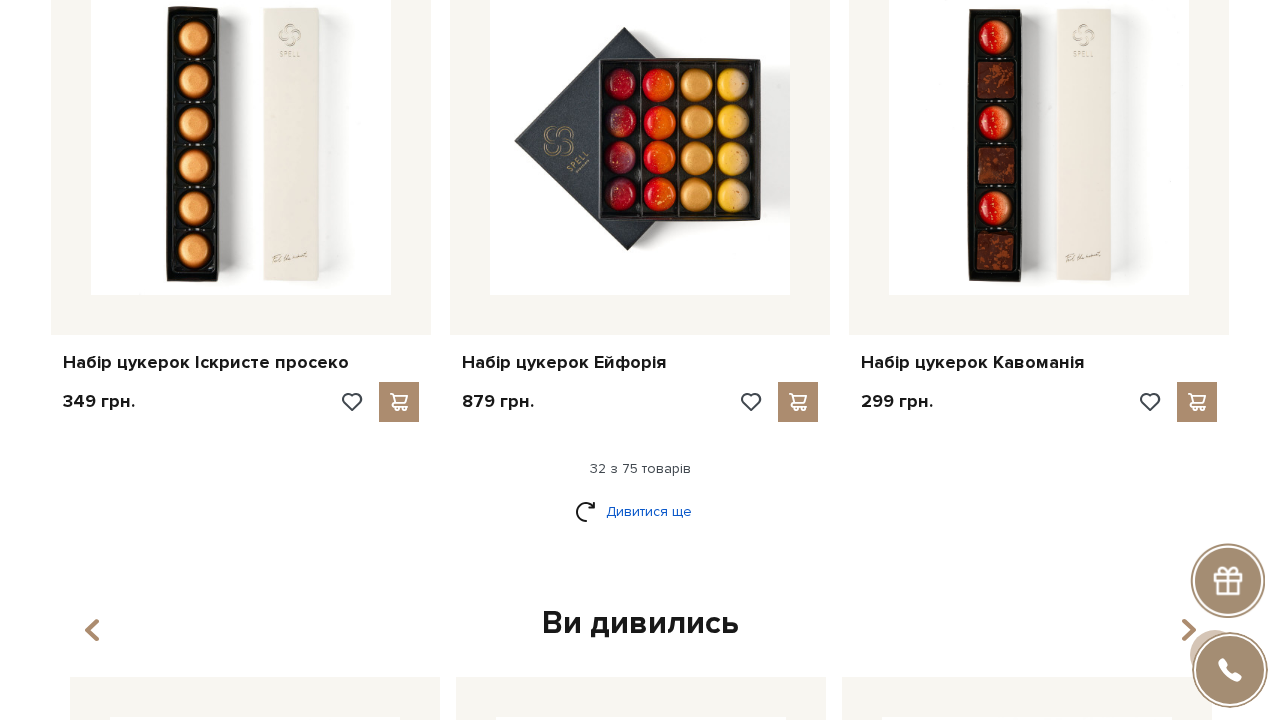 click on "Дивитися ще" at bounding box center (640, 511) 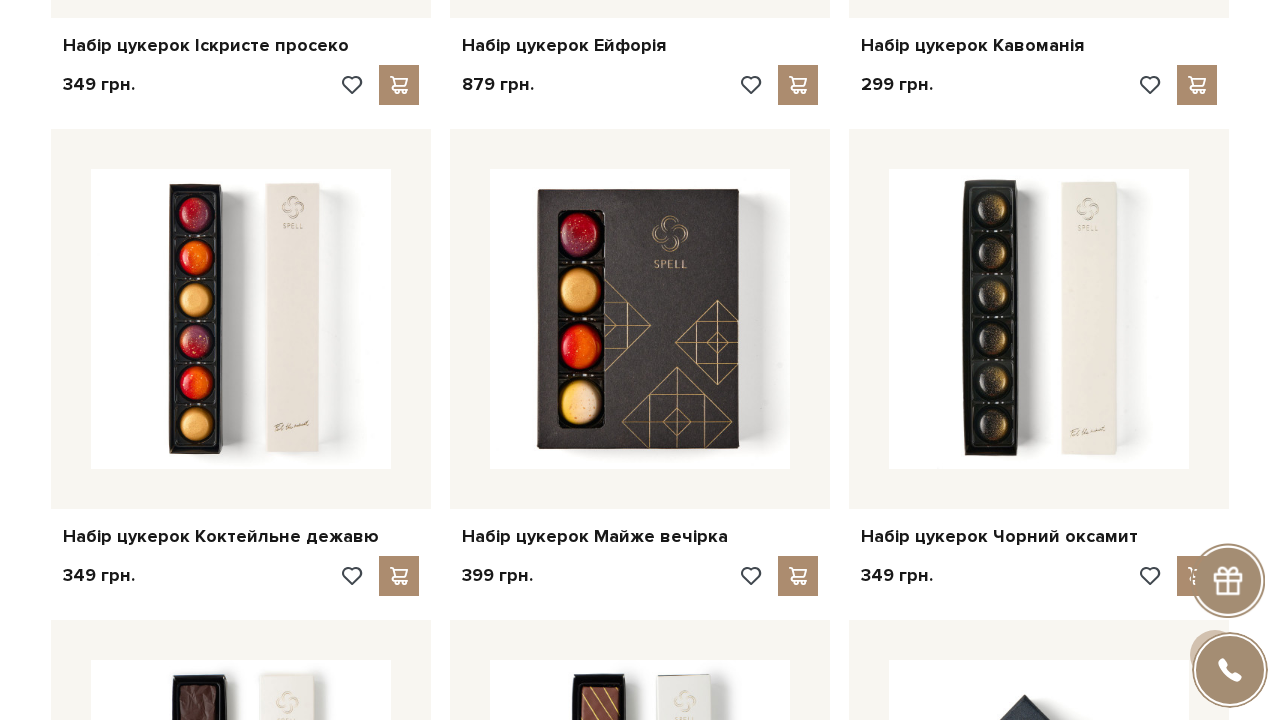 scroll, scrollTop: 5812, scrollLeft: 0, axis: vertical 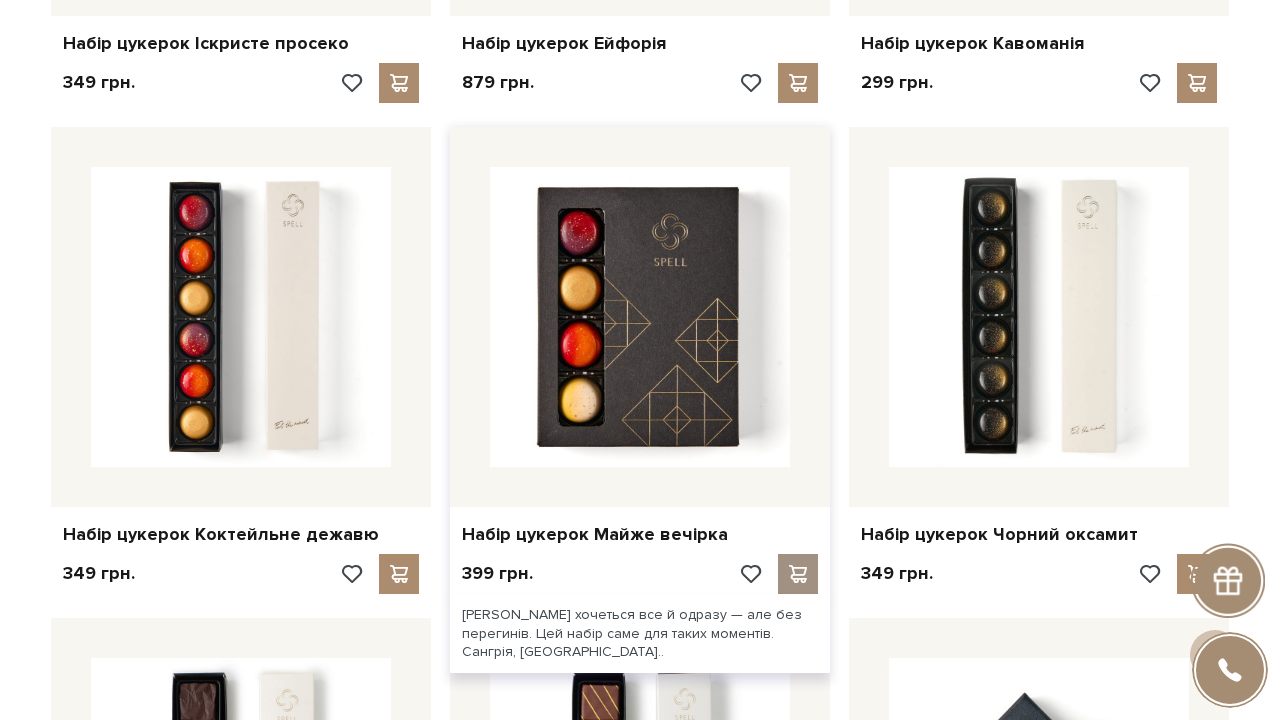 click at bounding box center [798, 574] 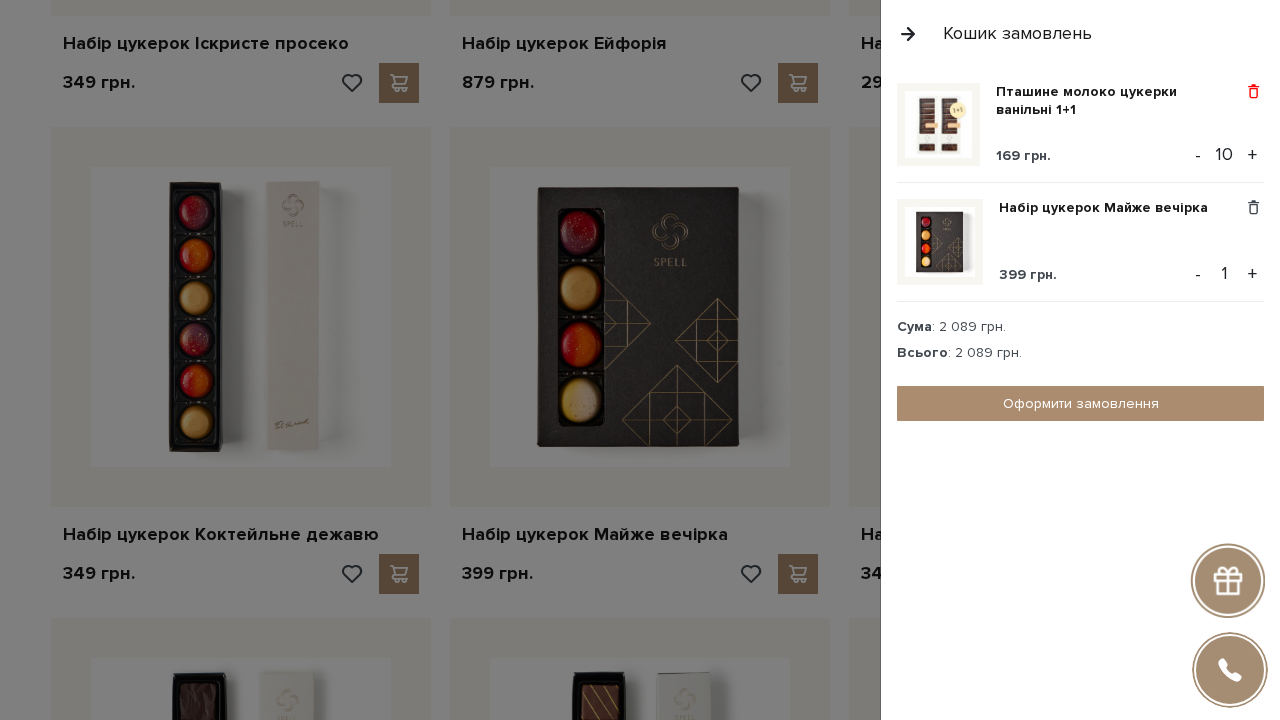 click at bounding box center (1253, 92) 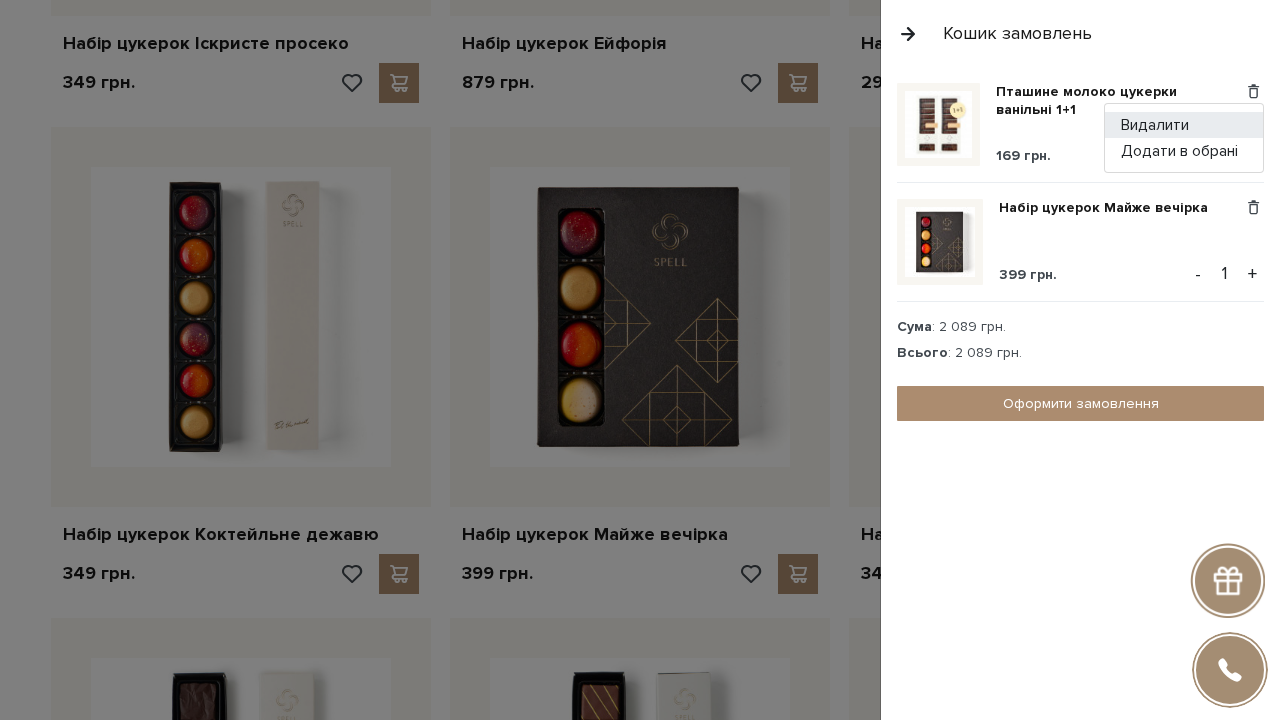 click on "Видалити" at bounding box center [1184, 125] 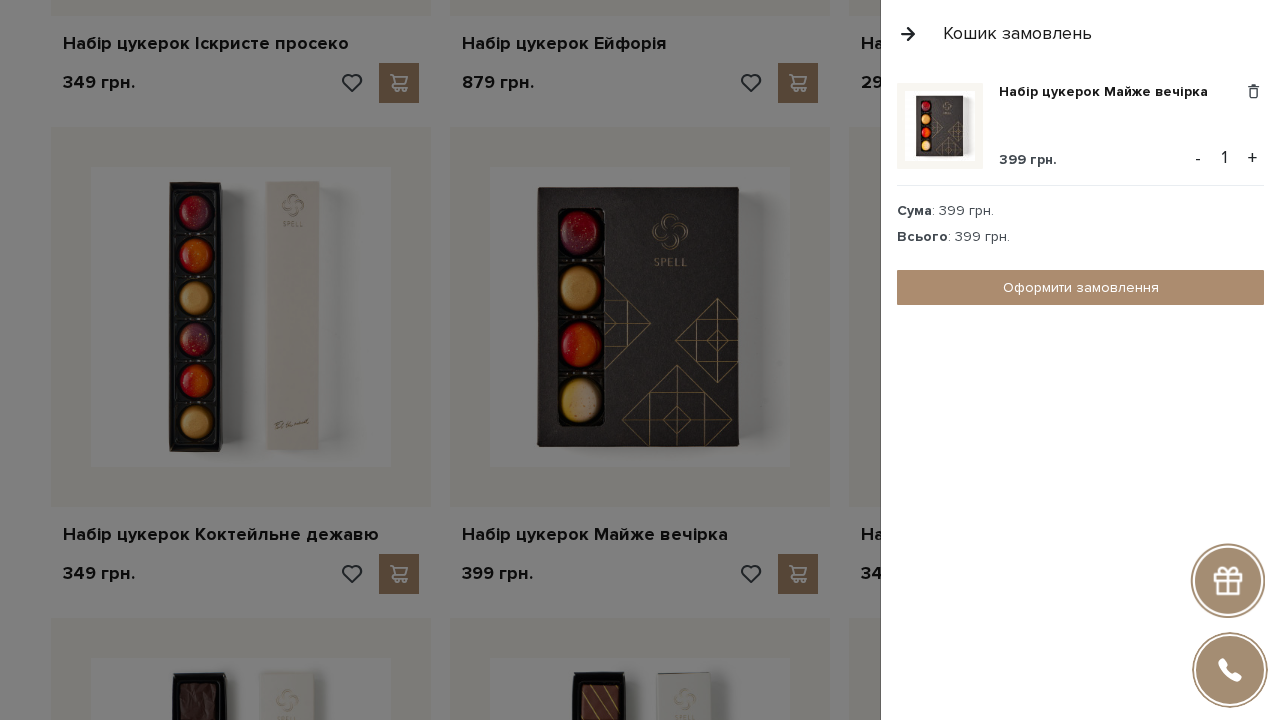 click at bounding box center (640, 360) 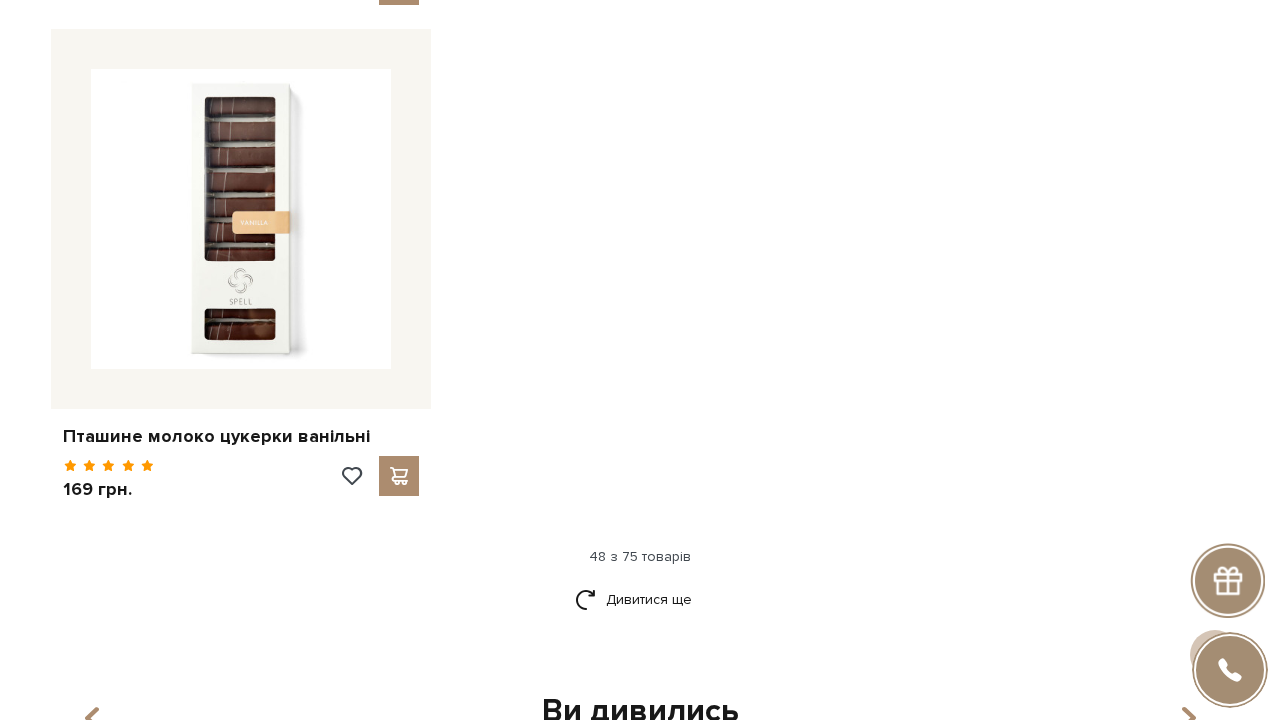 scroll, scrollTop: 8447, scrollLeft: 0, axis: vertical 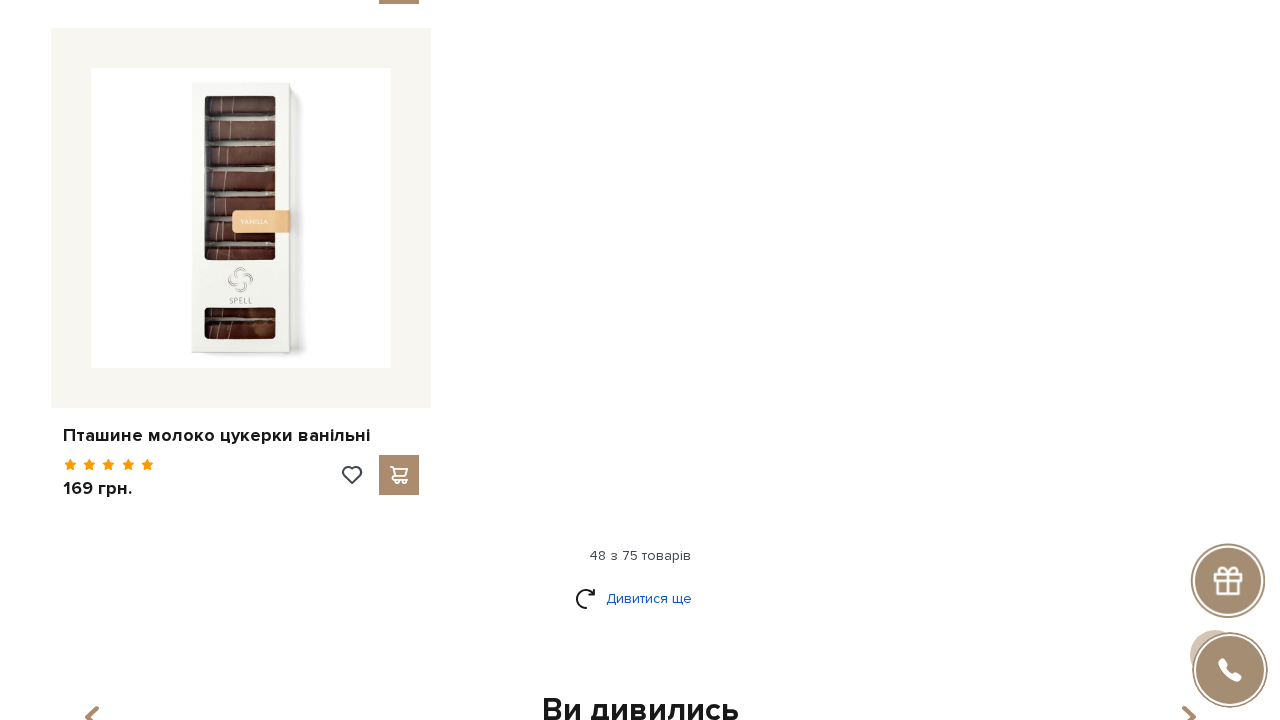 click on "Дивитися ще" at bounding box center (640, 598) 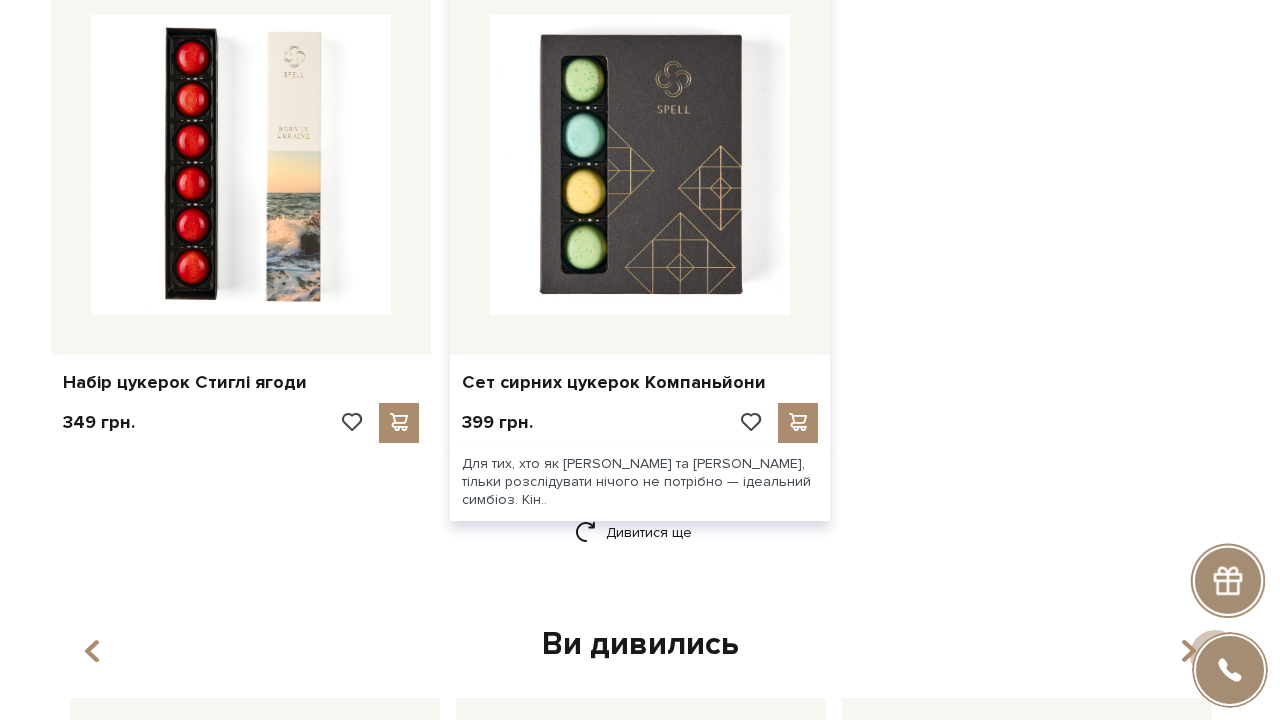 scroll, scrollTop: 11045, scrollLeft: 0, axis: vertical 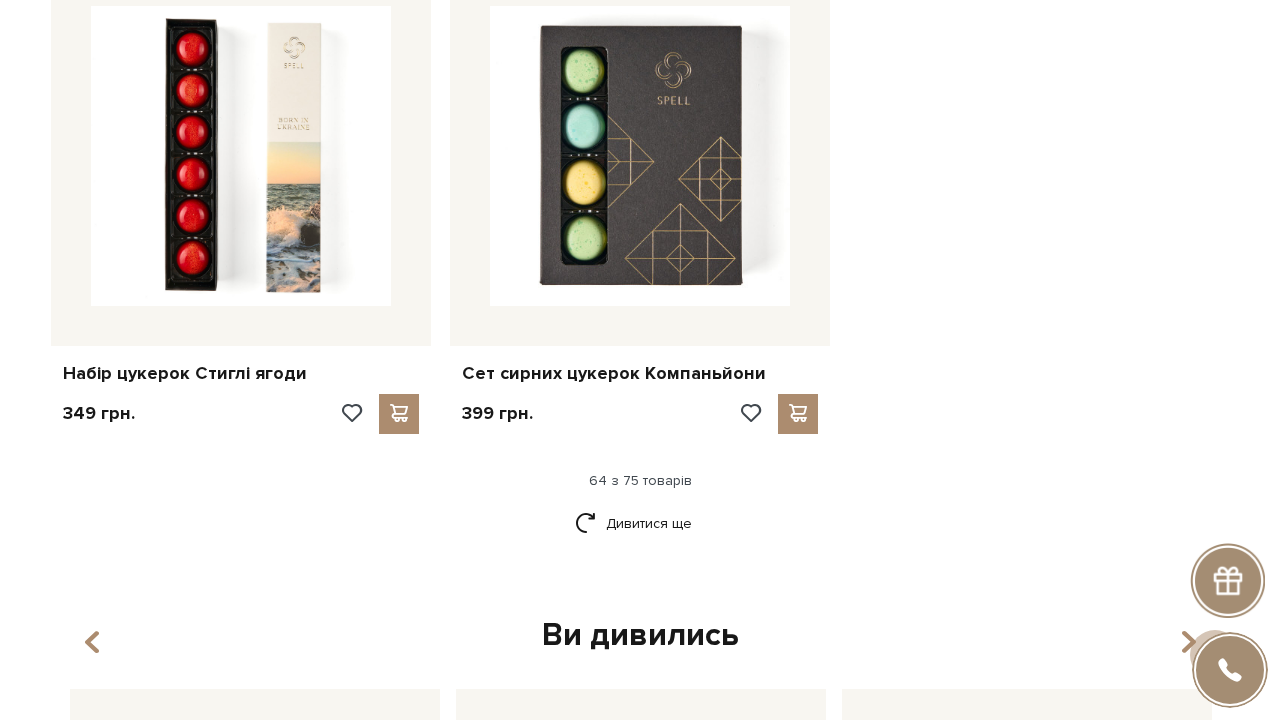 click on "Дивитися ще" at bounding box center [640, 535] 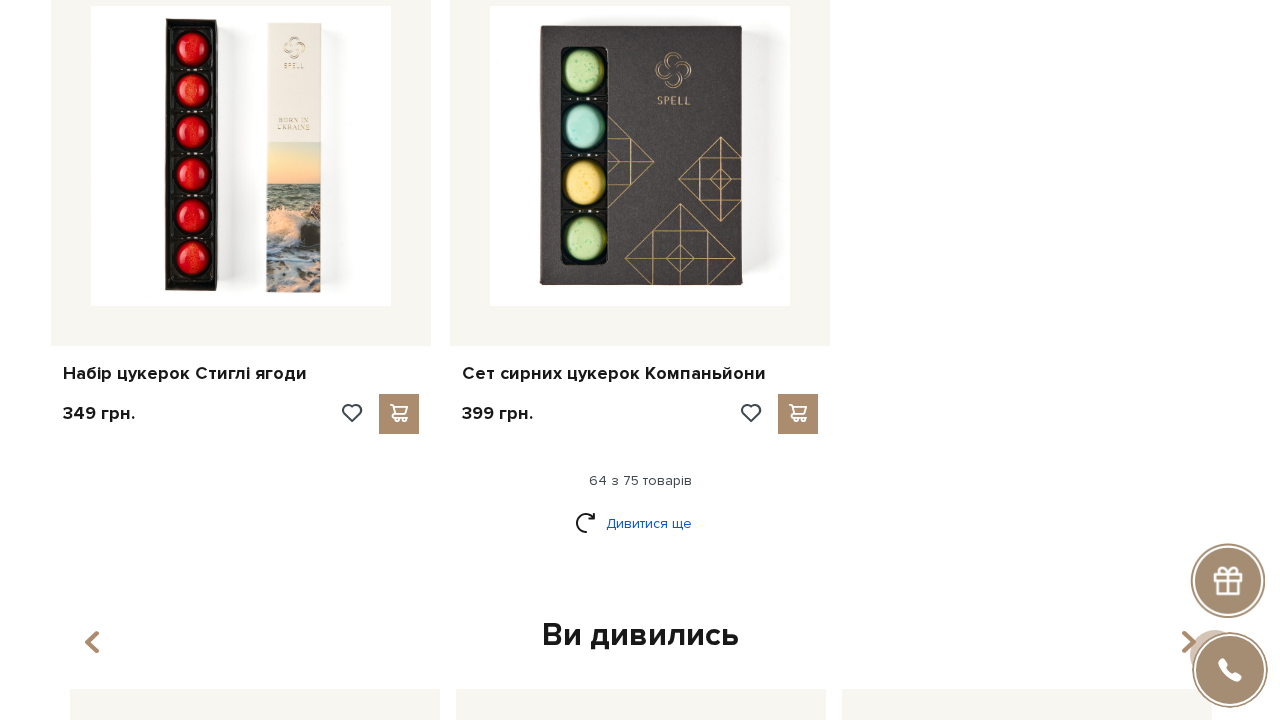 click on "Дивитися ще" at bounding box center (640, 523) 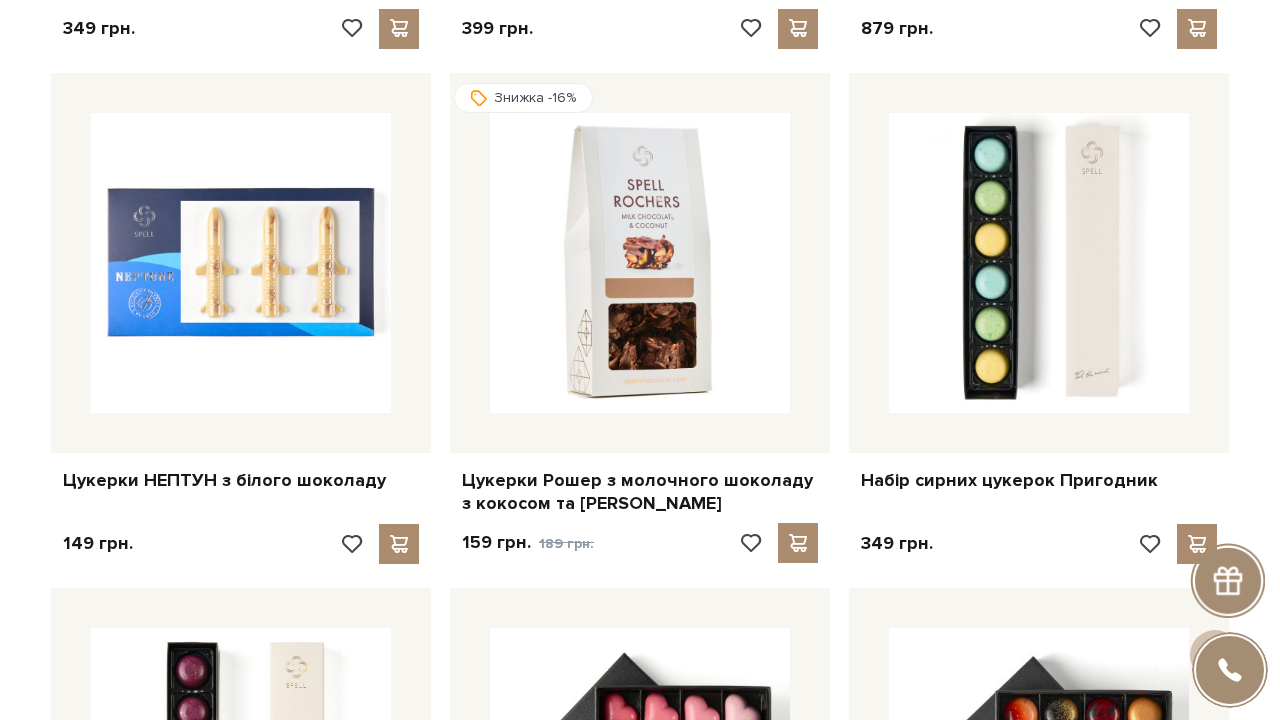 scroll, scrollTop: 11479, scrollLeft: 0, axis: vertical 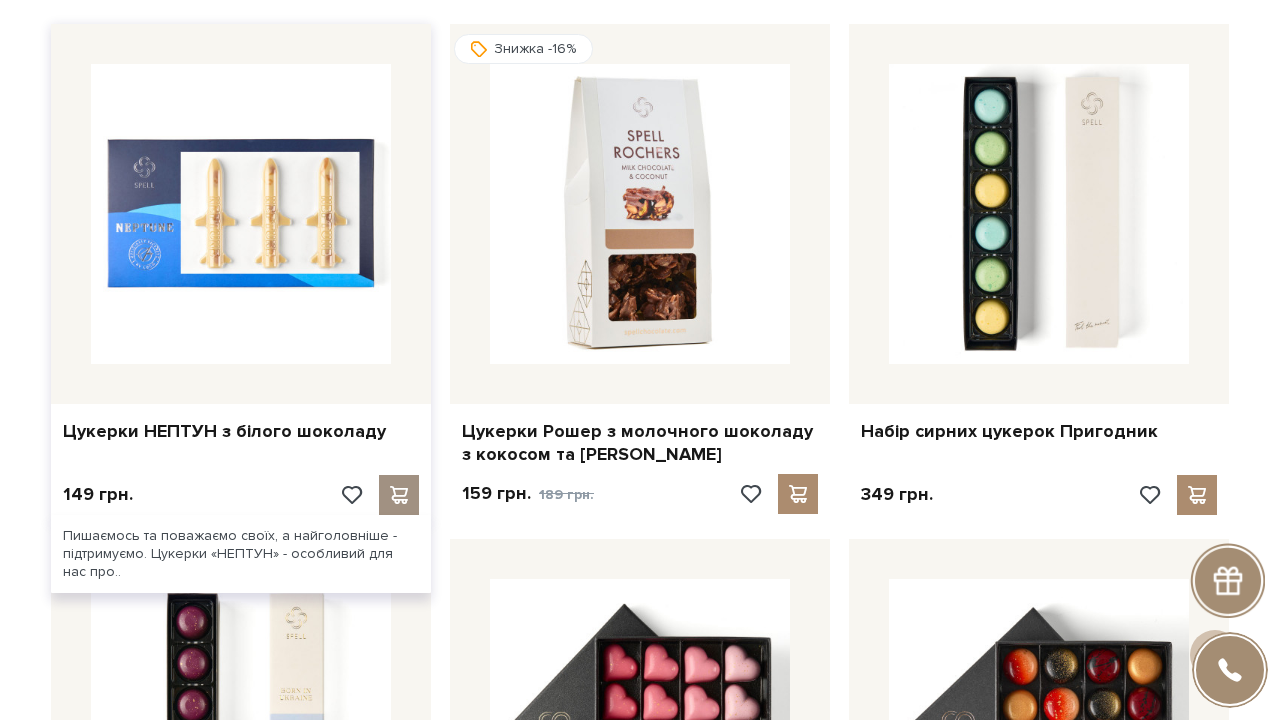 click at bounding box center [399, 495] 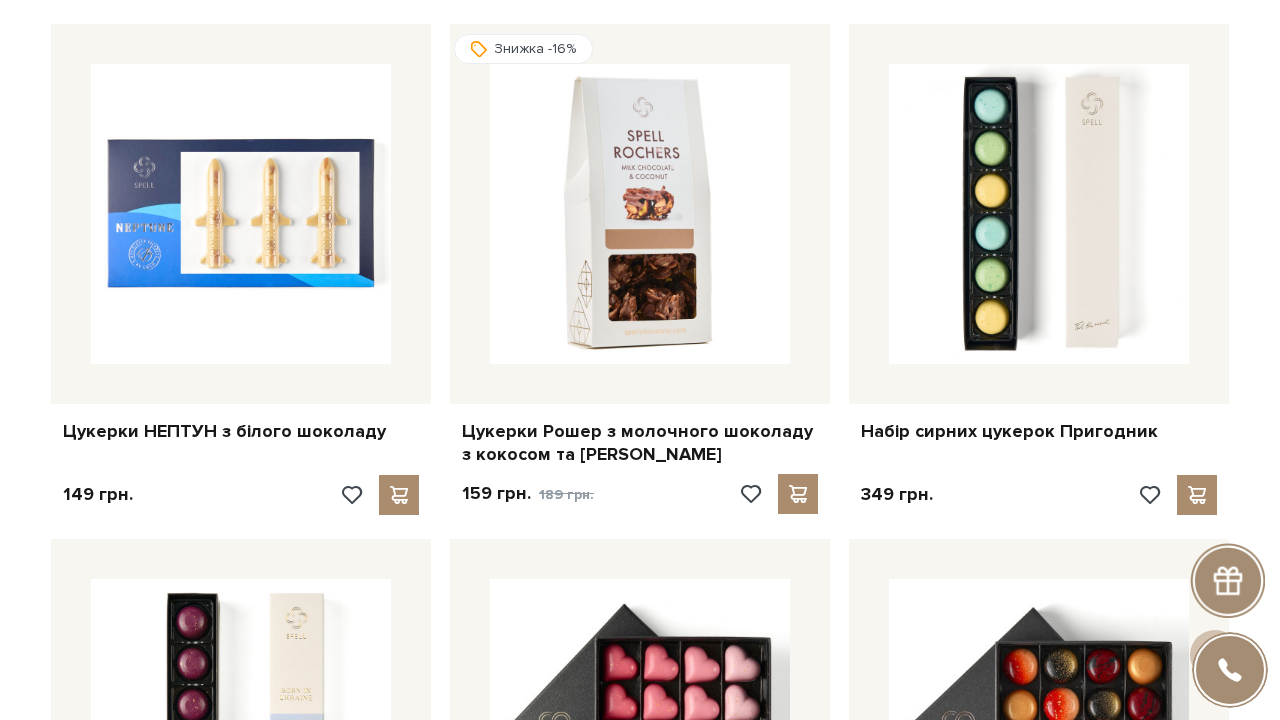 click at bounding box center [640, 360] 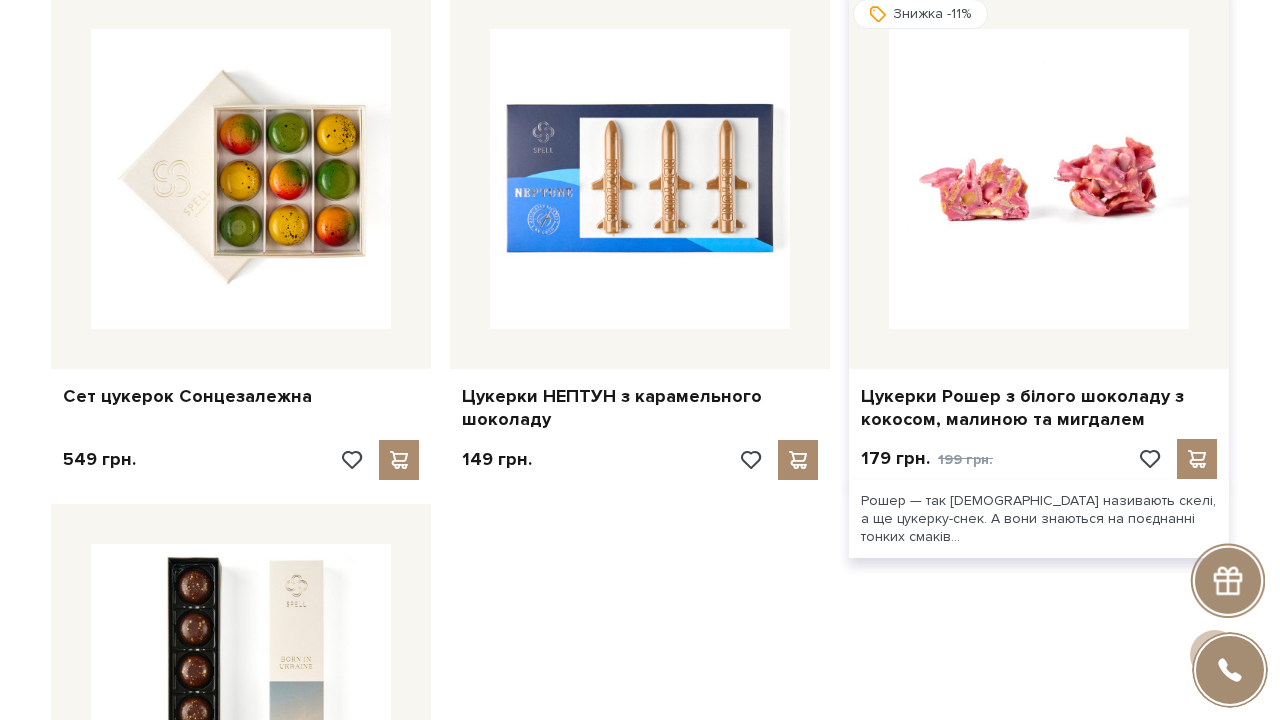 scroll, scrollTop: 12548, scrollLeft: 0, axis: vertical 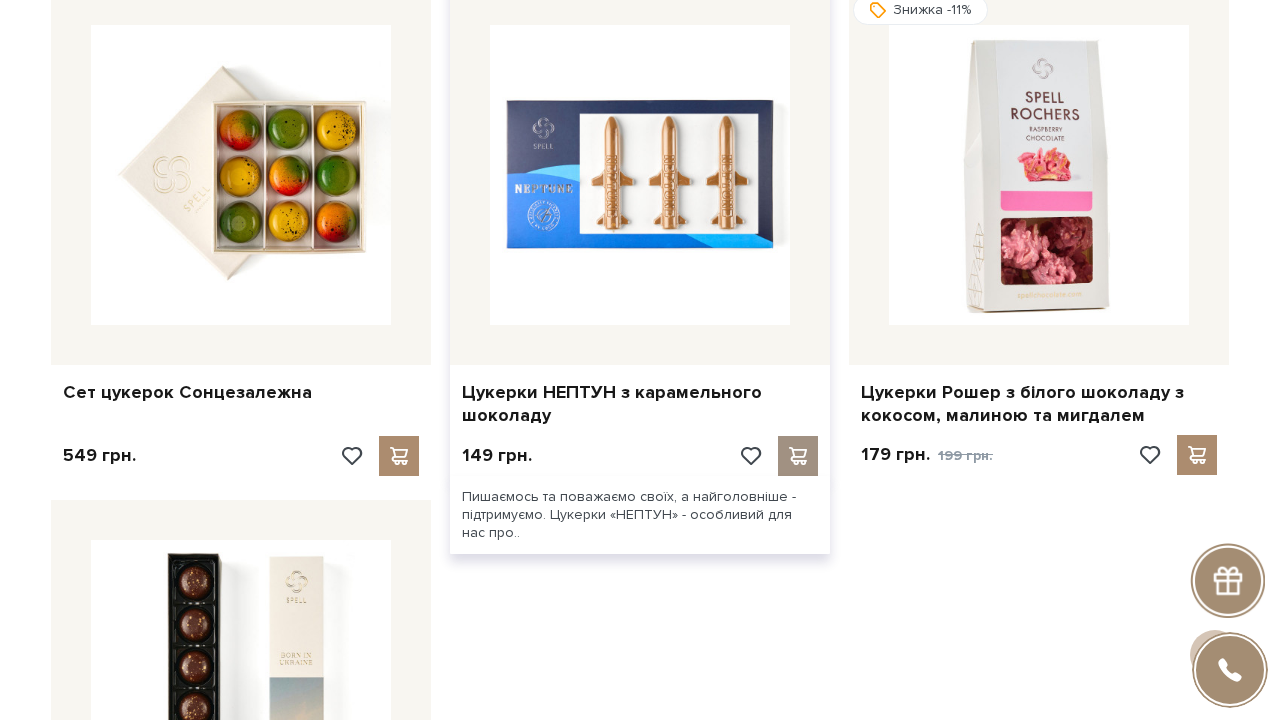 click at bounding box center (798, 456) 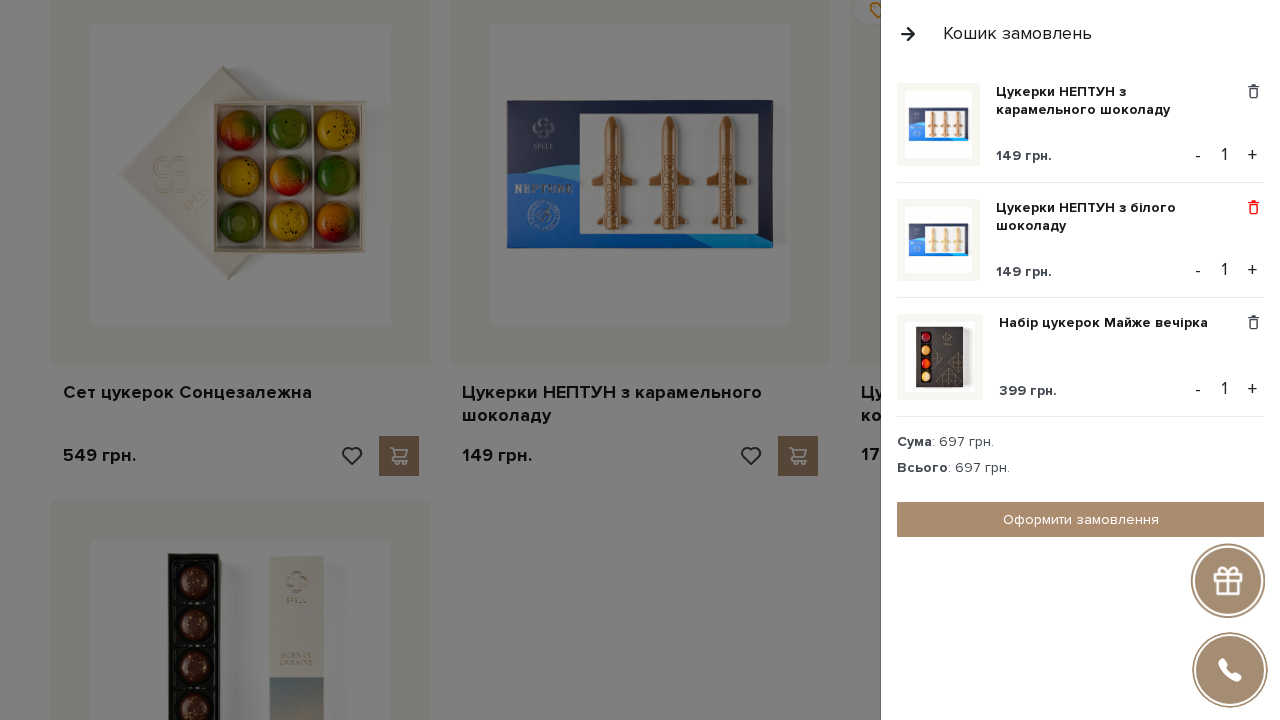 click at bounding box center (1253, 208) 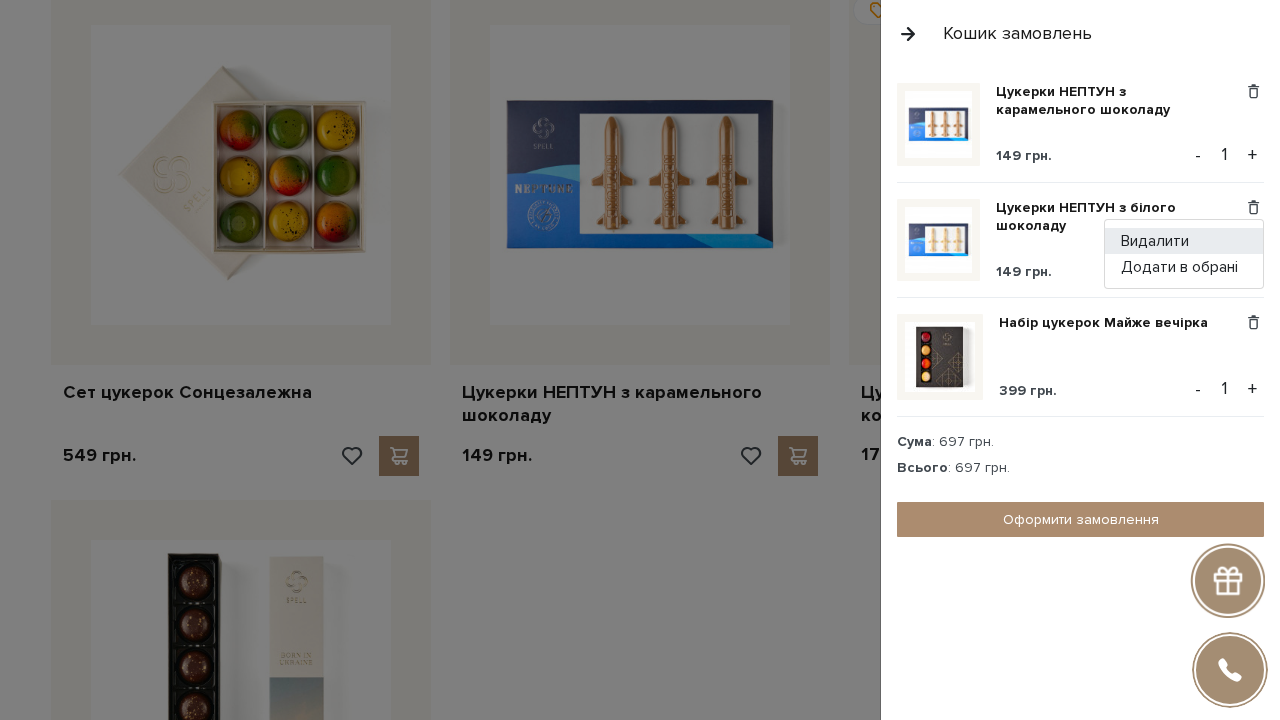 click on "Видалити" at bounding box center [1184, 241] 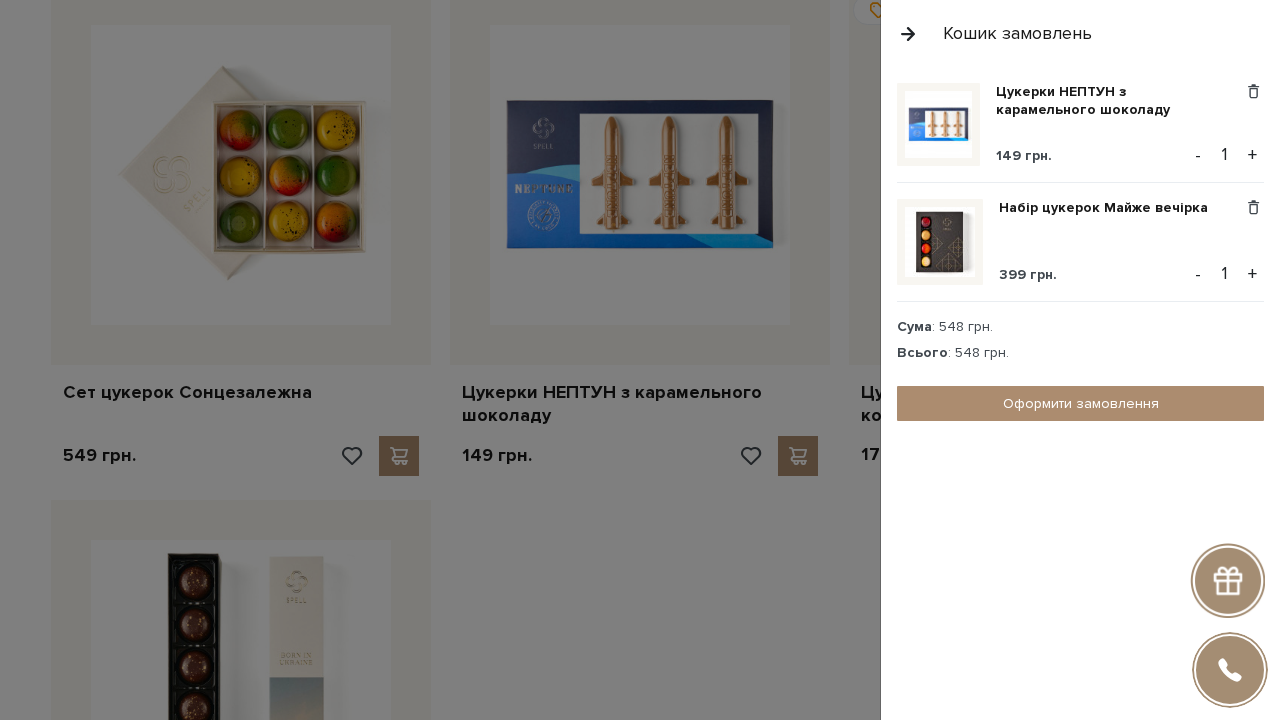 click at bounding box center [640, 360] 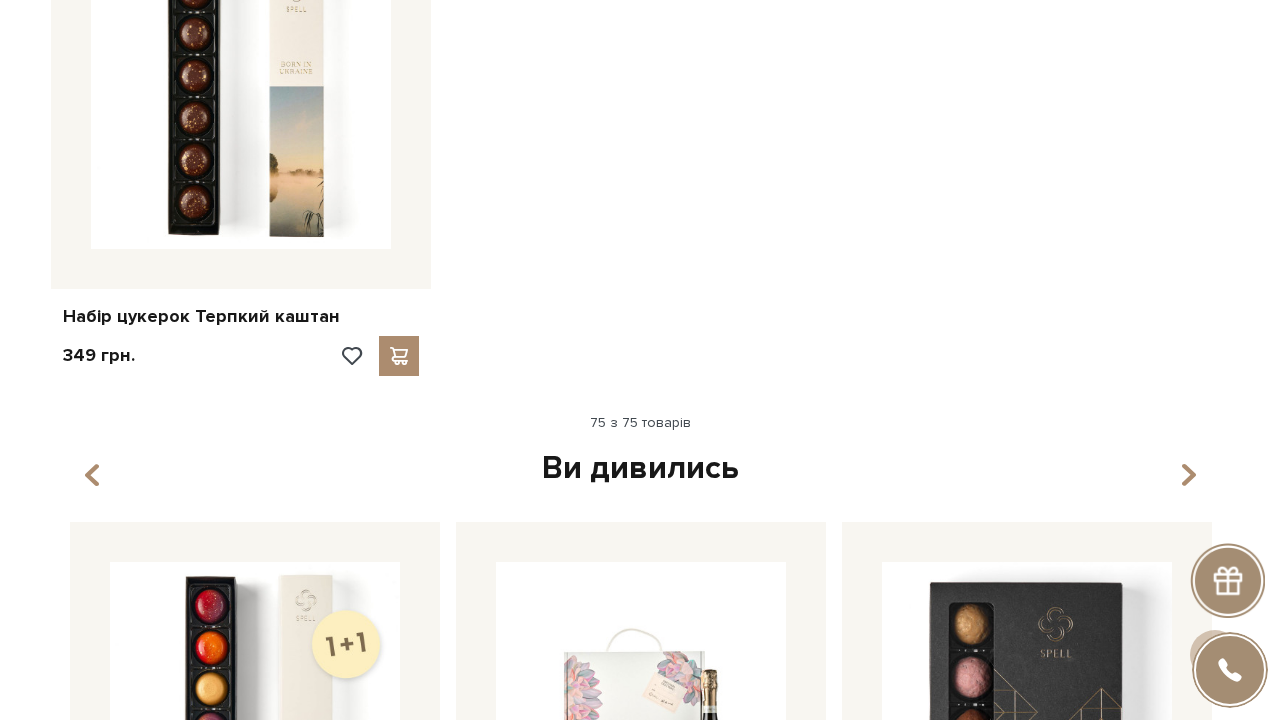 scroll, scrollTop: 13388, scrollLeft: 0, axis: vertical 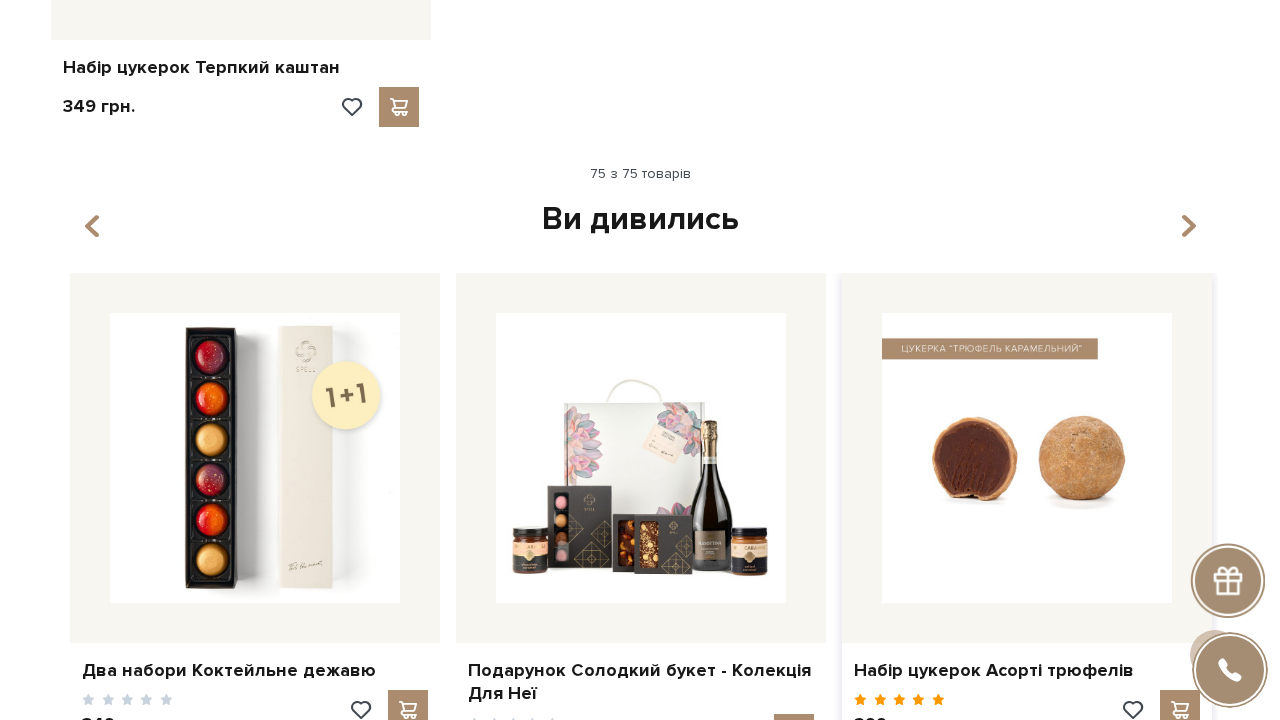 click at bounding box center (1027, 458) 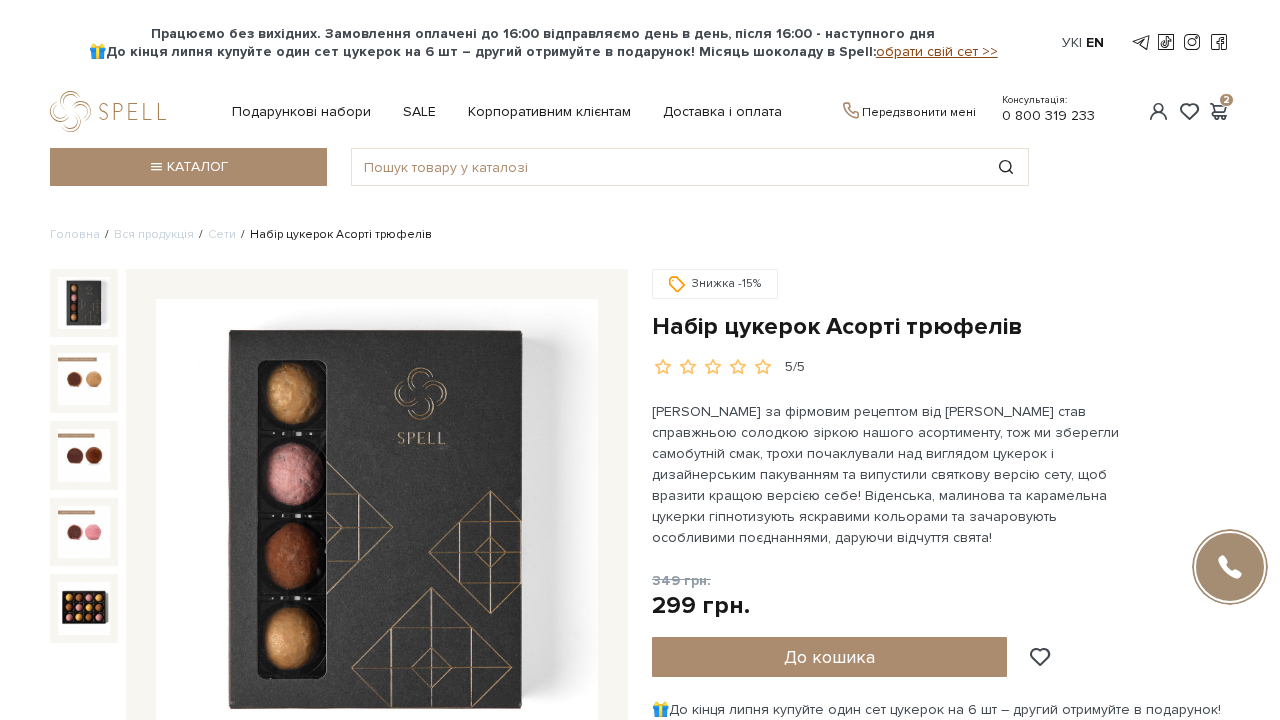 scroll, scrollTop: 1, scrollLeft: 0, axis: vertical 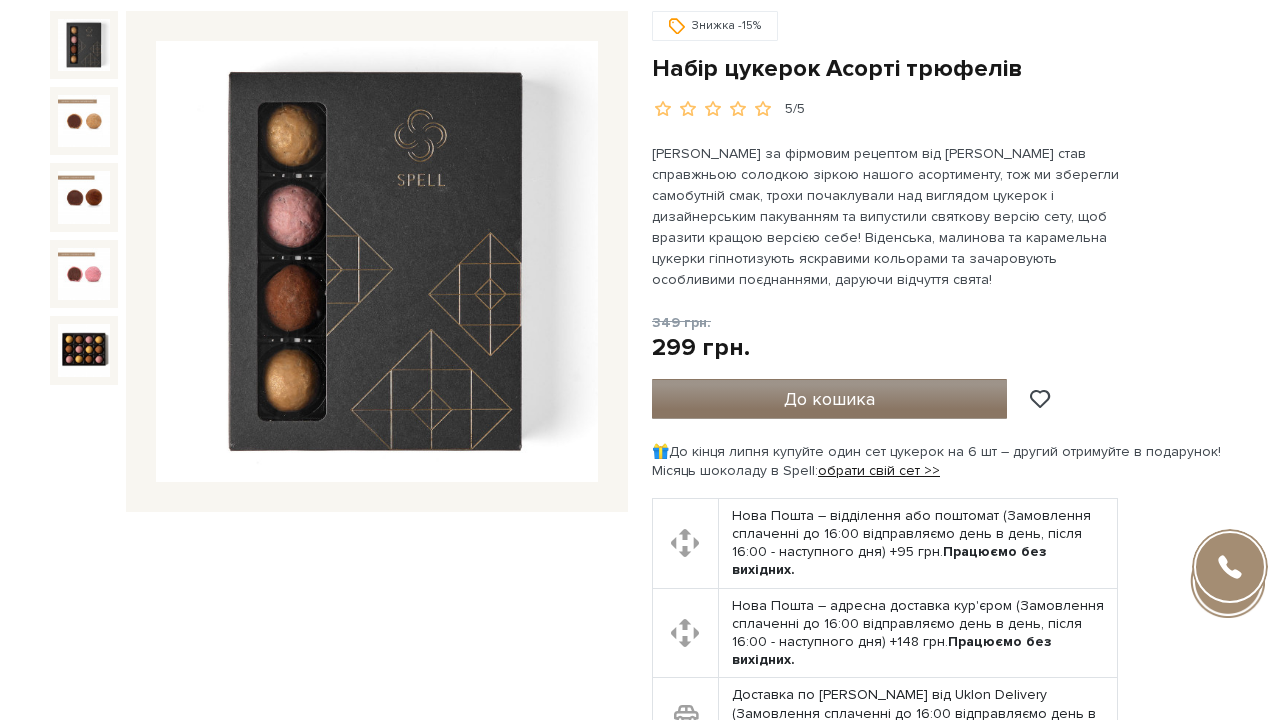 click on "До кошика" at bounding box center [829, 399] 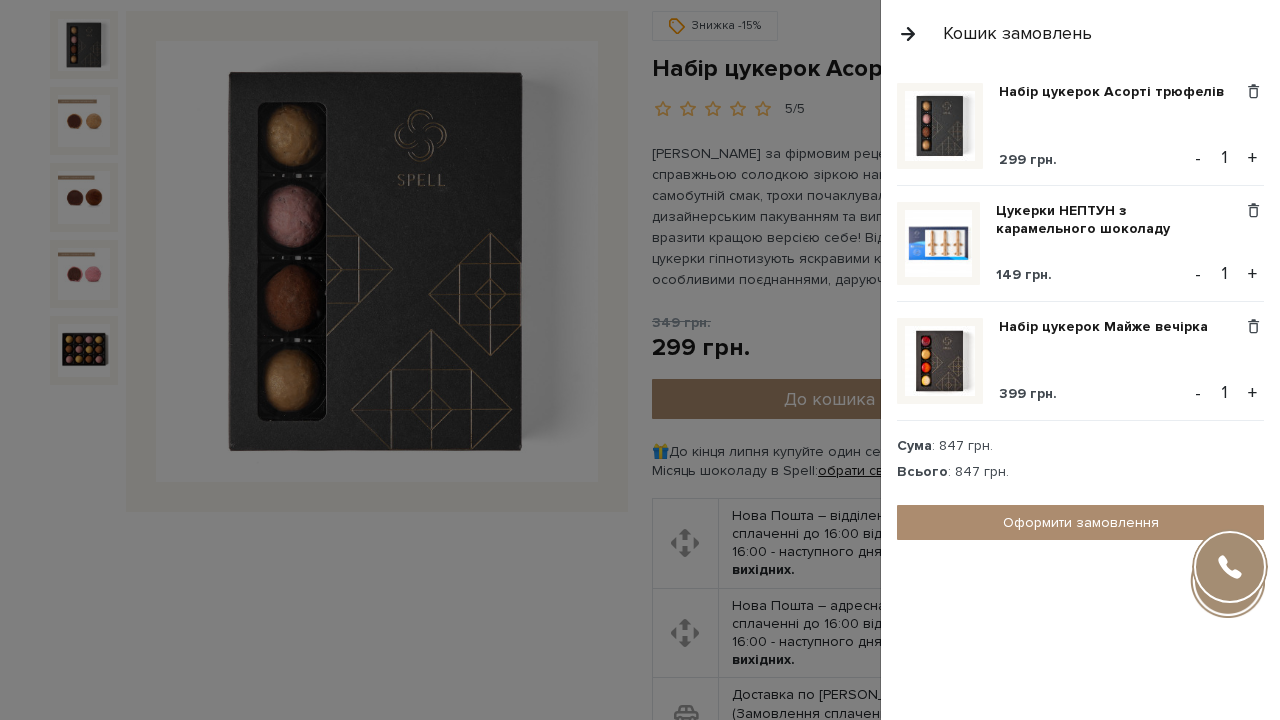 click at bounding box center [640, 360] 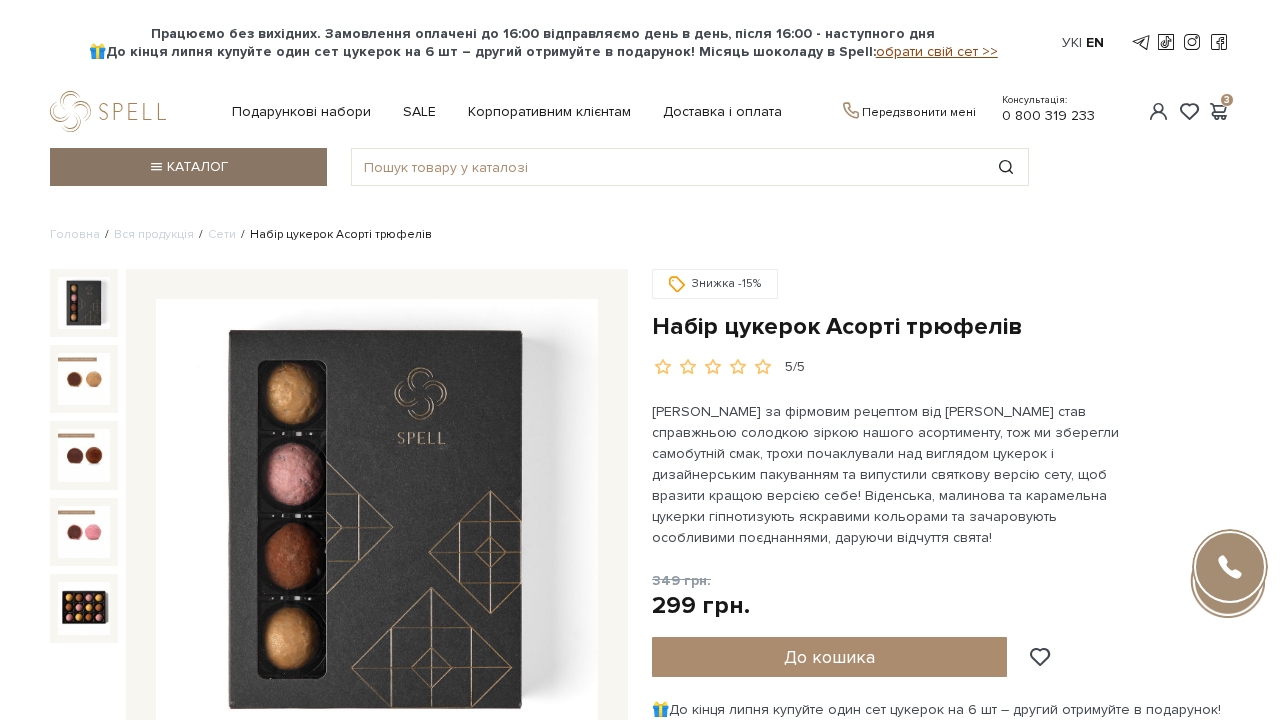 scroll, scrollTop: -1, scrollLeft: 0, axis: vertical 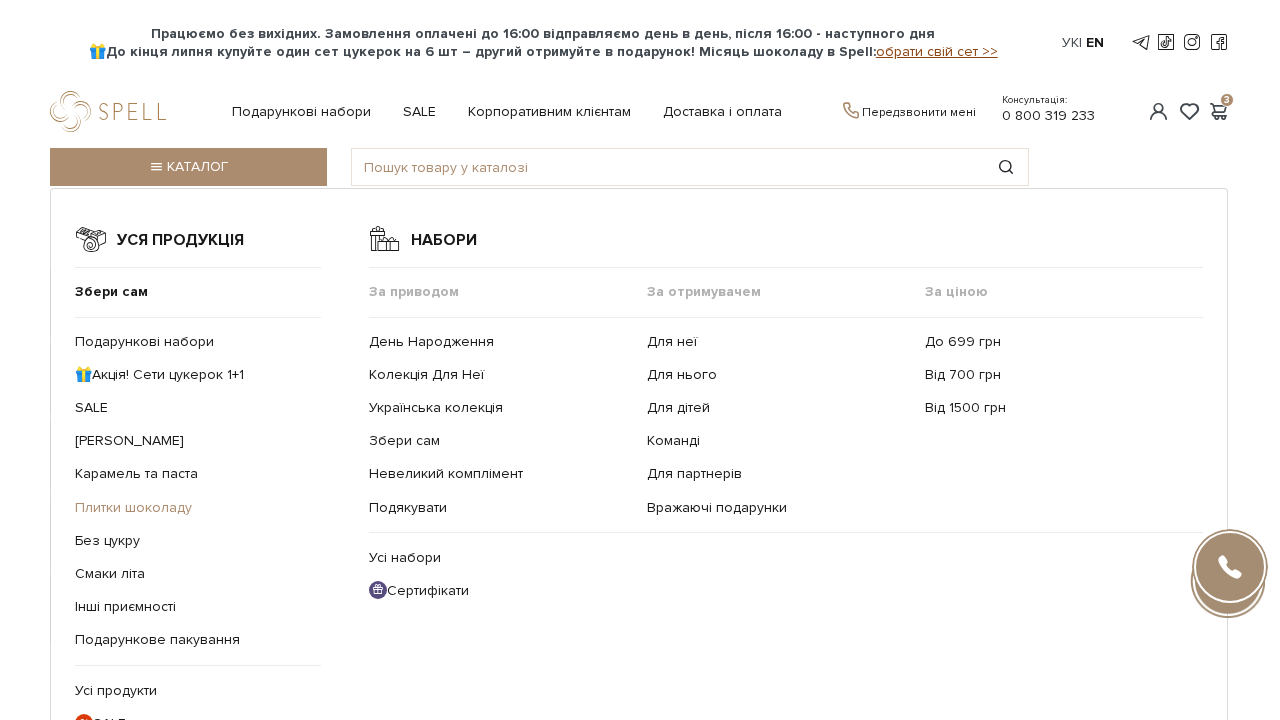 click on "Плитки шоколаду" at bounding box center (133, 507) 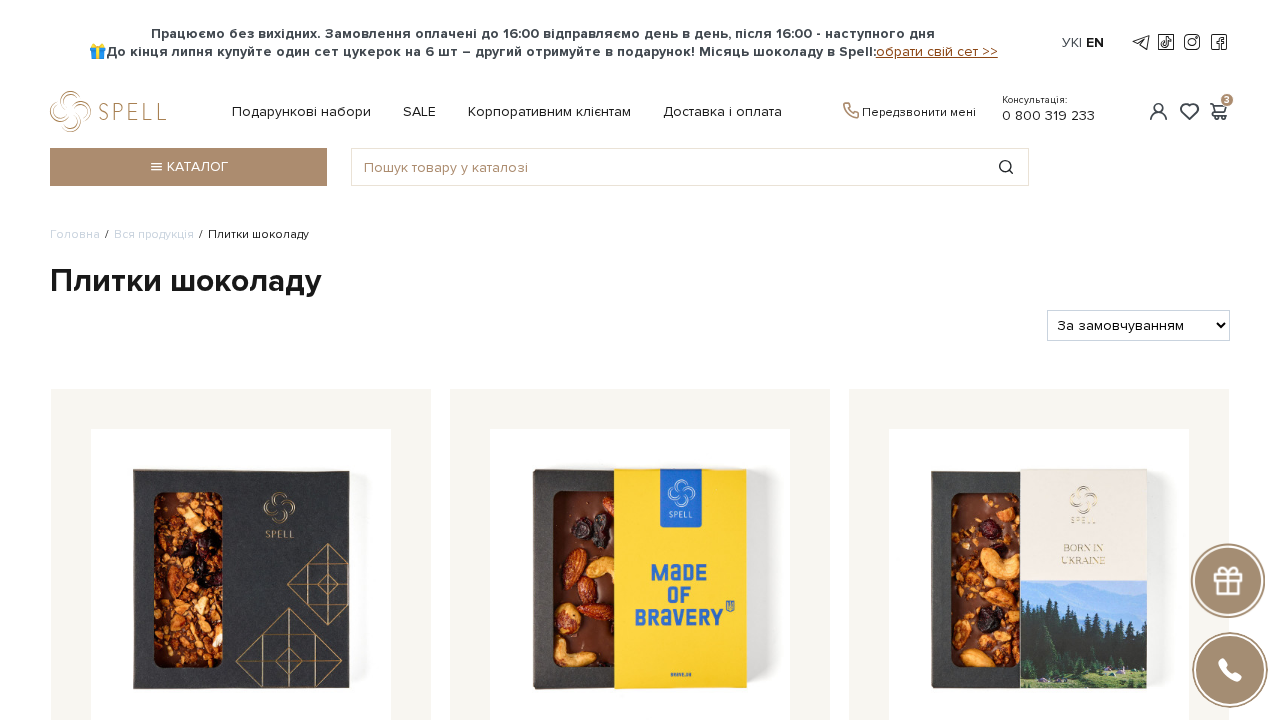 scroll, scrollTop: 0, scrollLeft: 0, axis: both 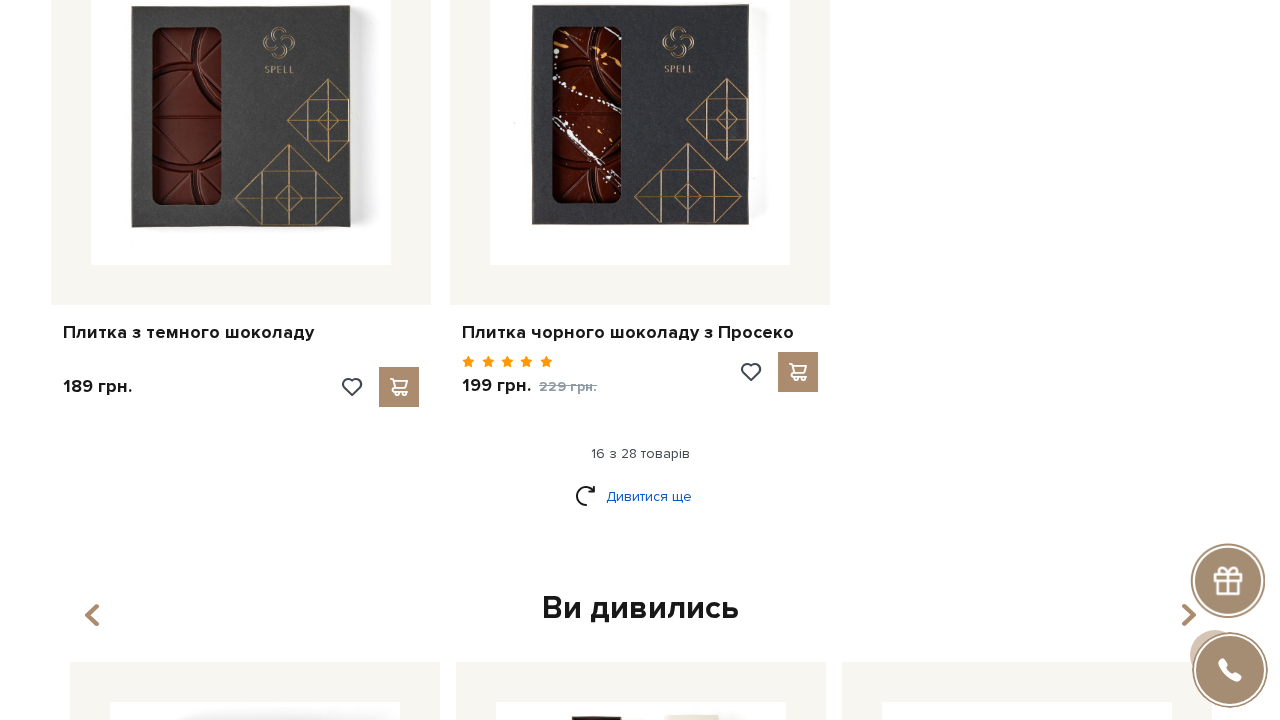 click on "Дивитися ще" at bounding box center [640, 496] 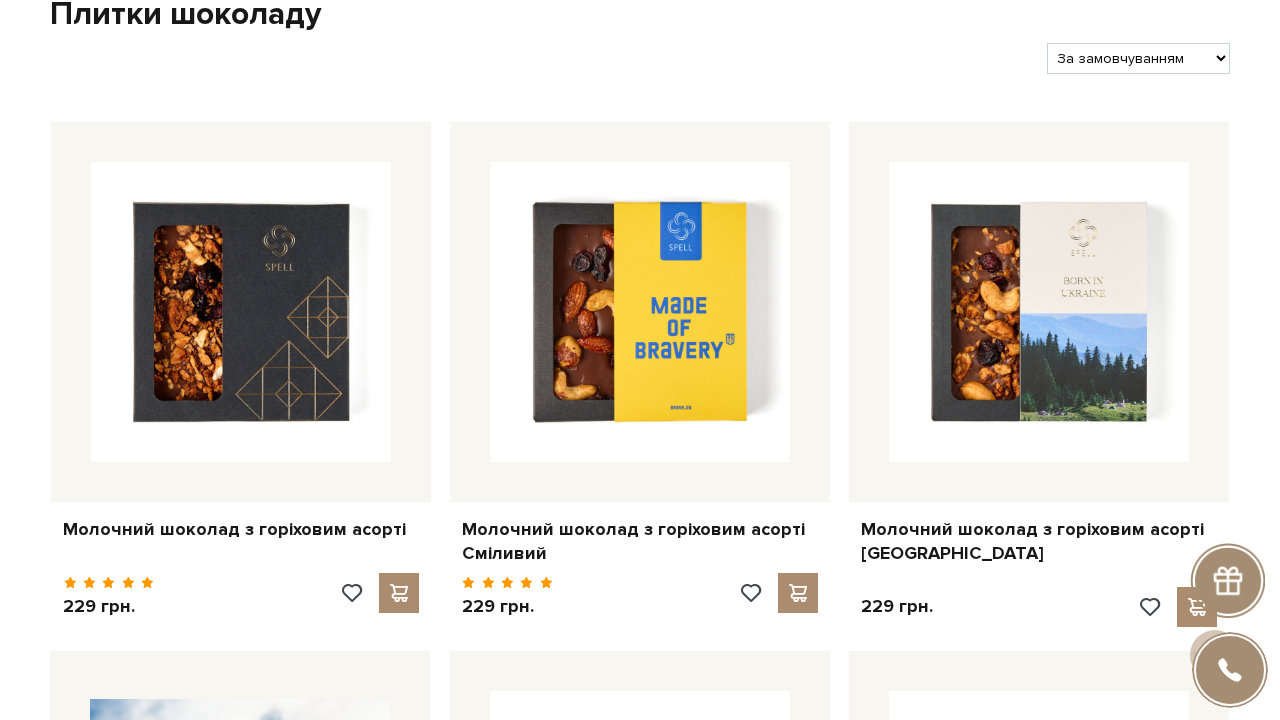 scroll, scrollTop: 252, scrollLeft: 0, axis: vertical 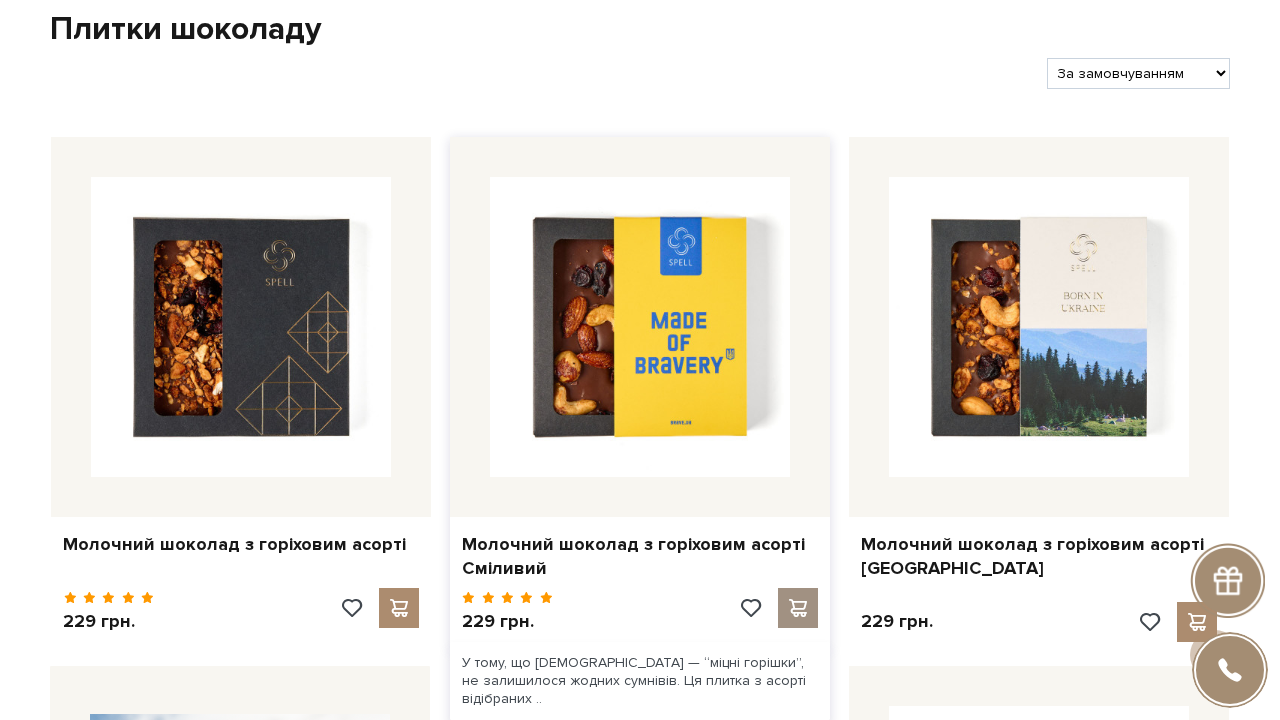 click at bounding box center [797, 608] 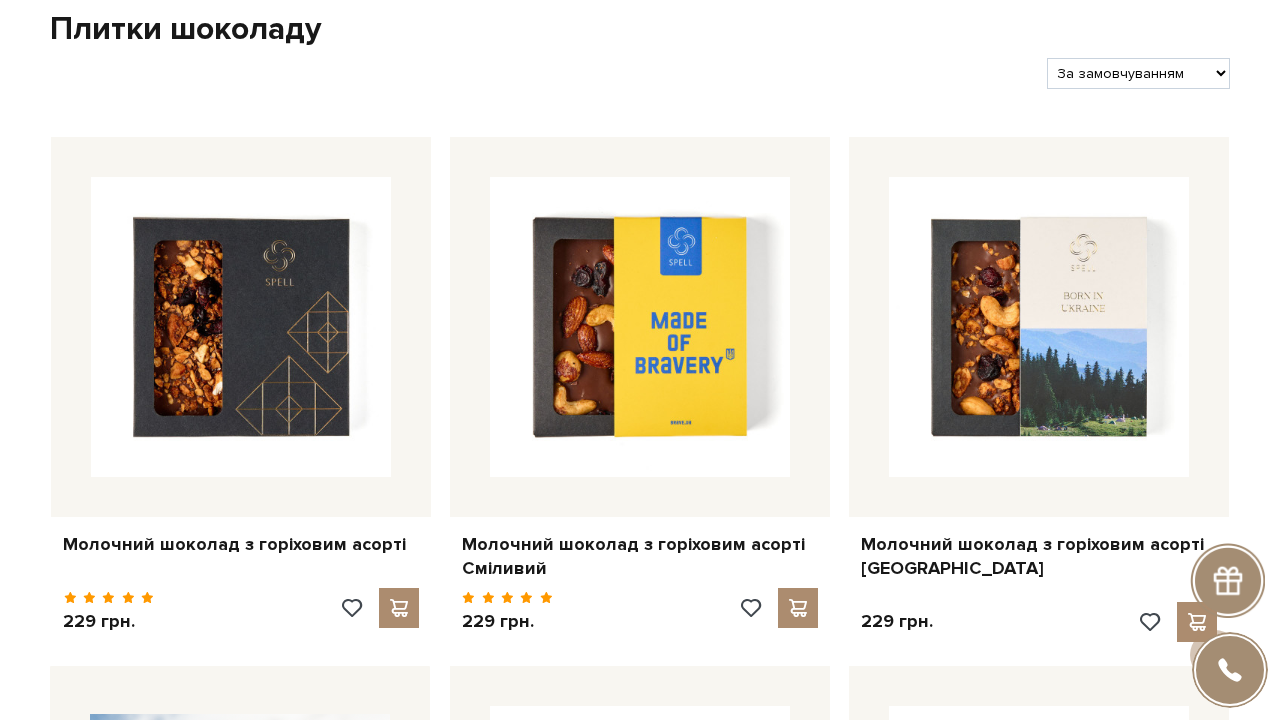 click at bounding box center (640, 360) 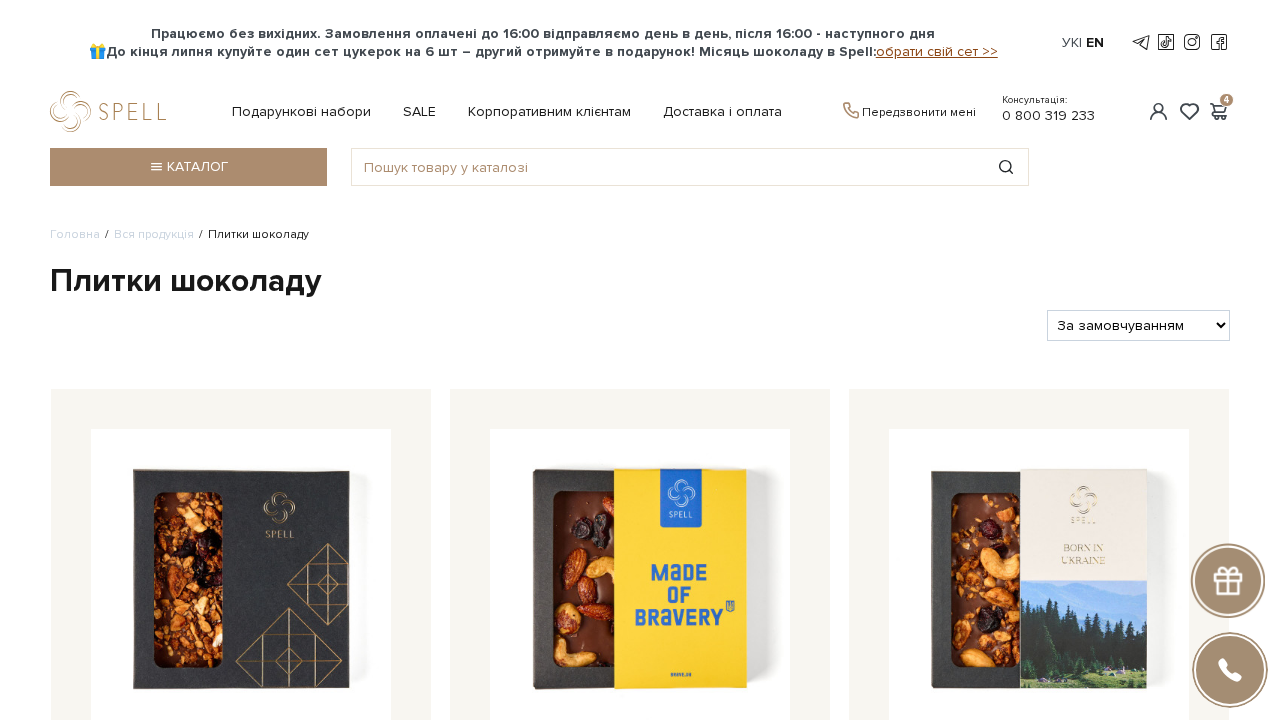 scroll, scrollTop: 0, scrollLeft: 0, axis: both 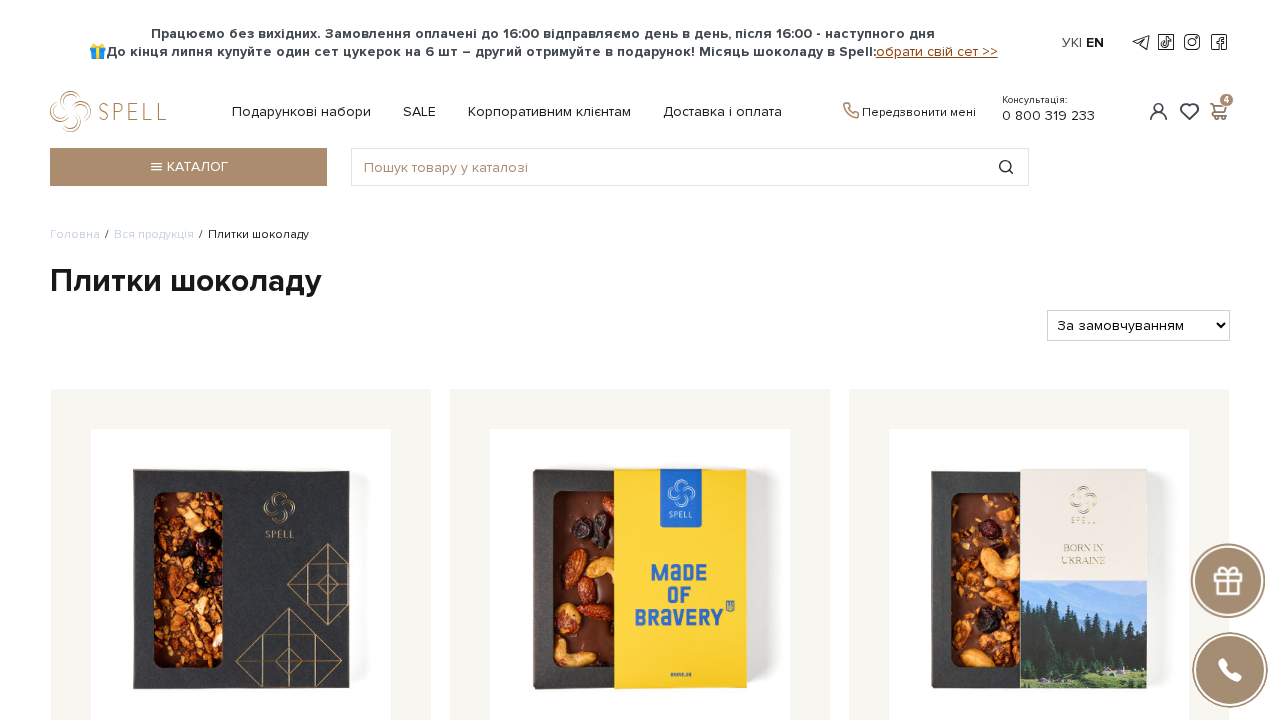 click at bounding box center [1218, 111] 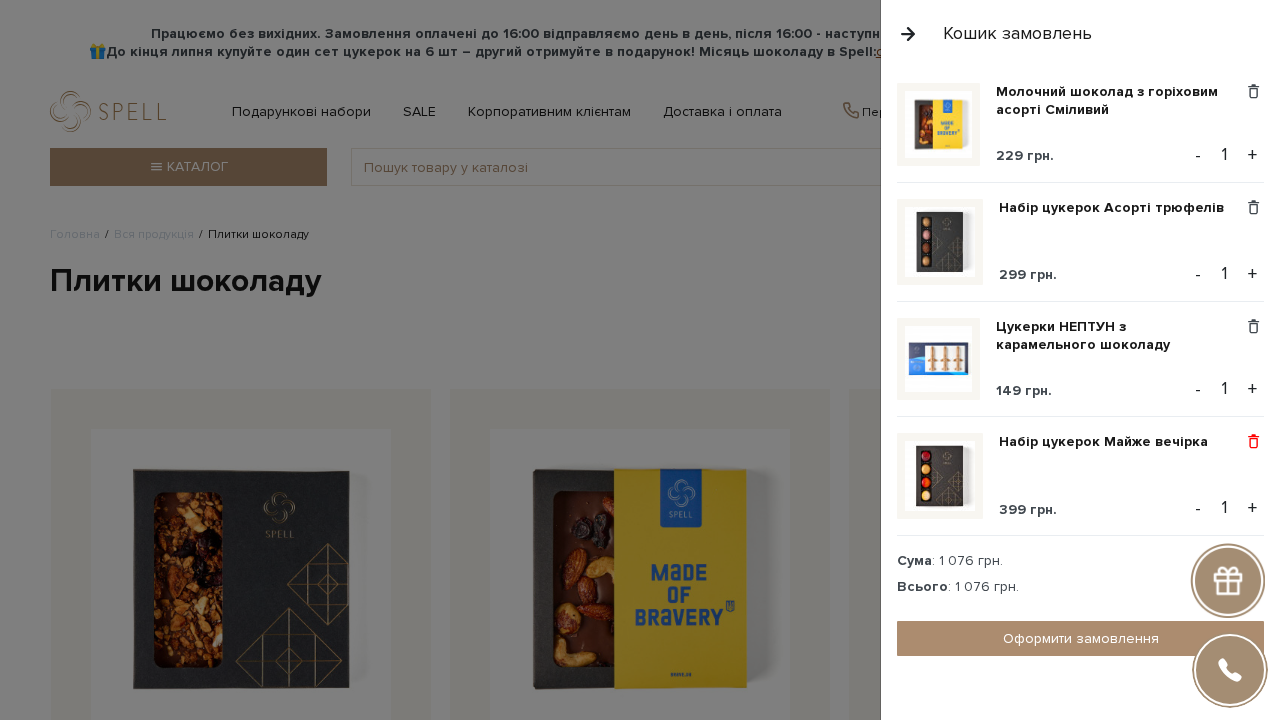 click at bounding box center (1253, 442) 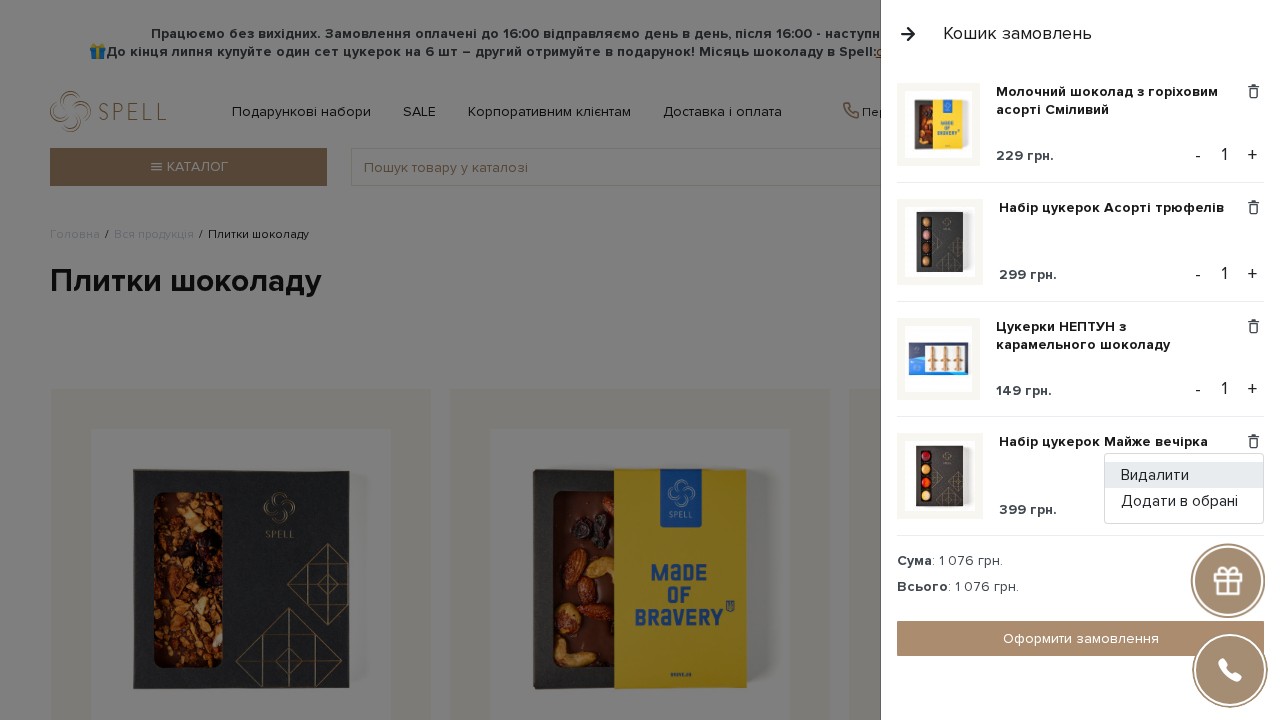 click on "Видалити" at bounding box center [1184, 475] 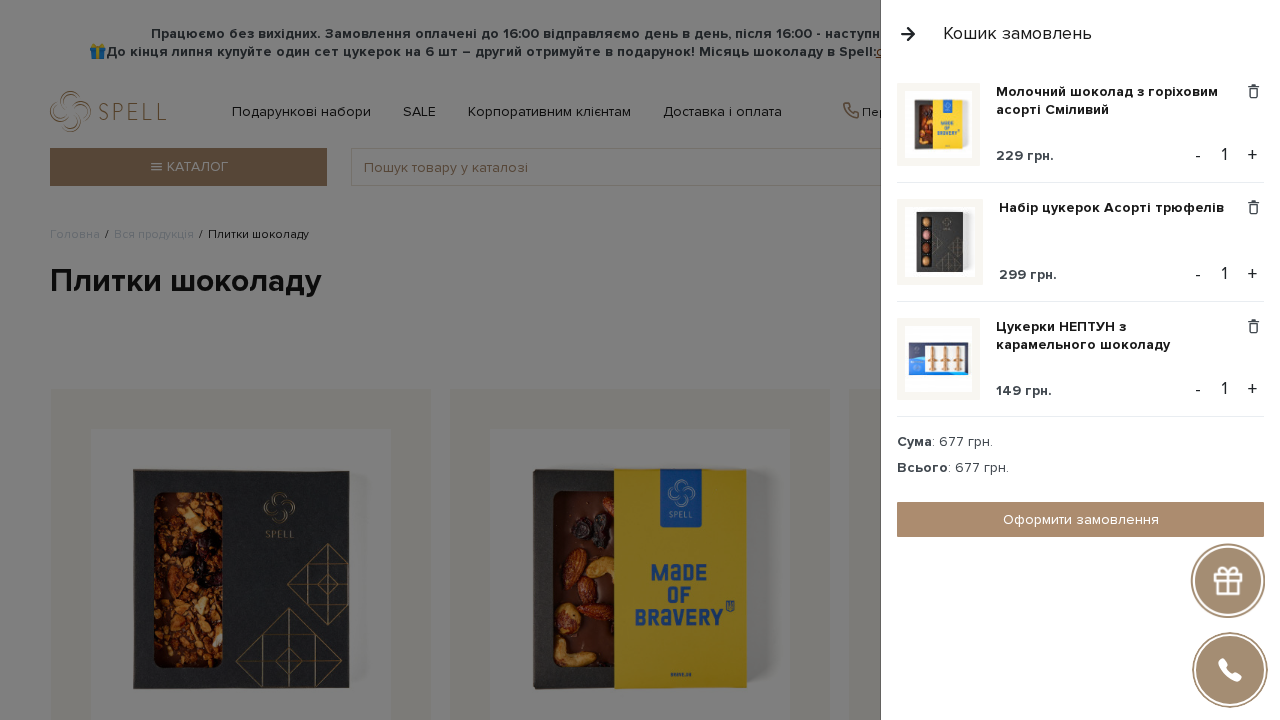 click at bounding box center (640, 360) 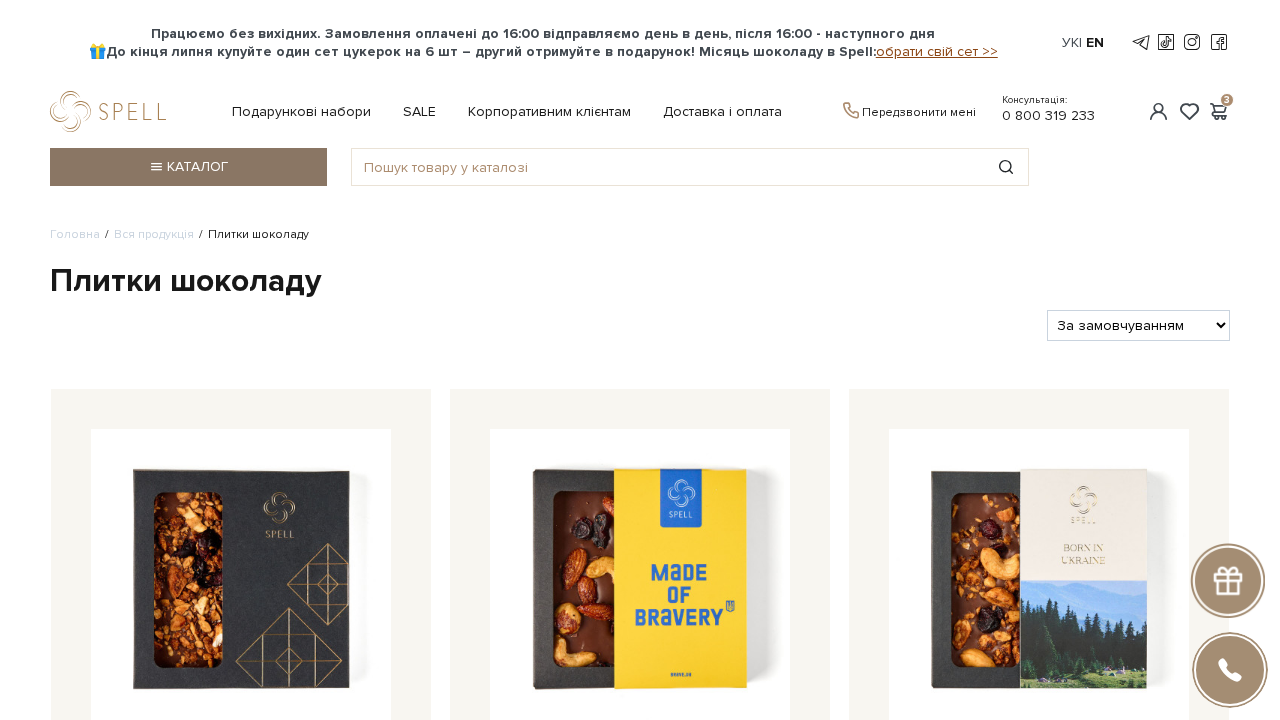 click on "Каталог" at bounding box center [188, 167] 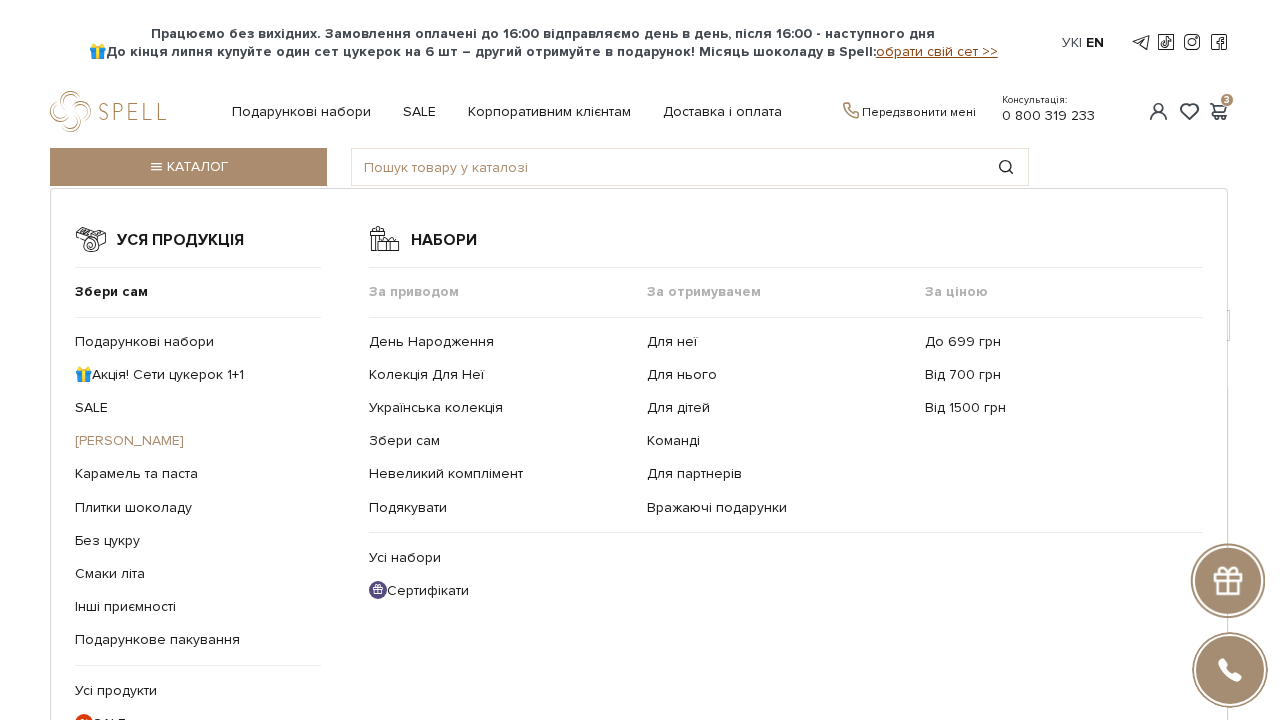 click on "[PERSON_NAME]" at bounding box center (129, 440) 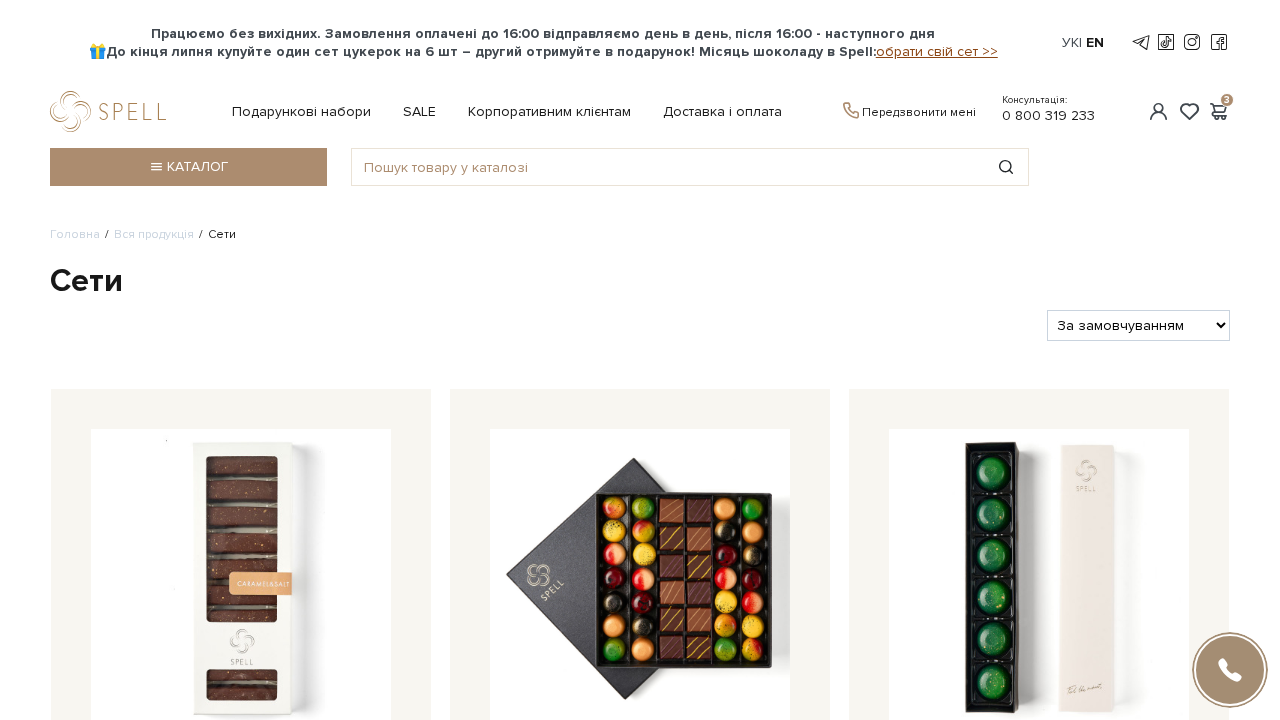 scroll, scrollTop: 0, scrollLeft: 0, axis: both 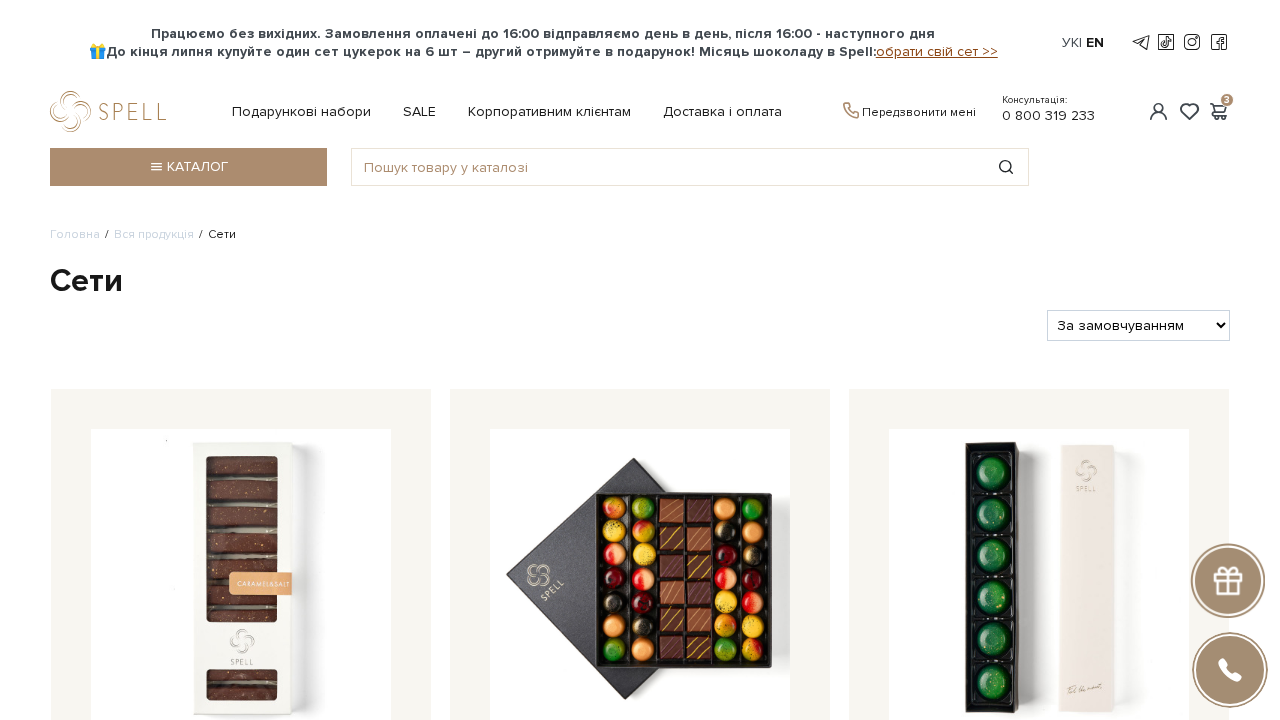 select on "https://spellchocolate.com/our-productions/seti-cukerok/?sort=p.price&order=ASC" 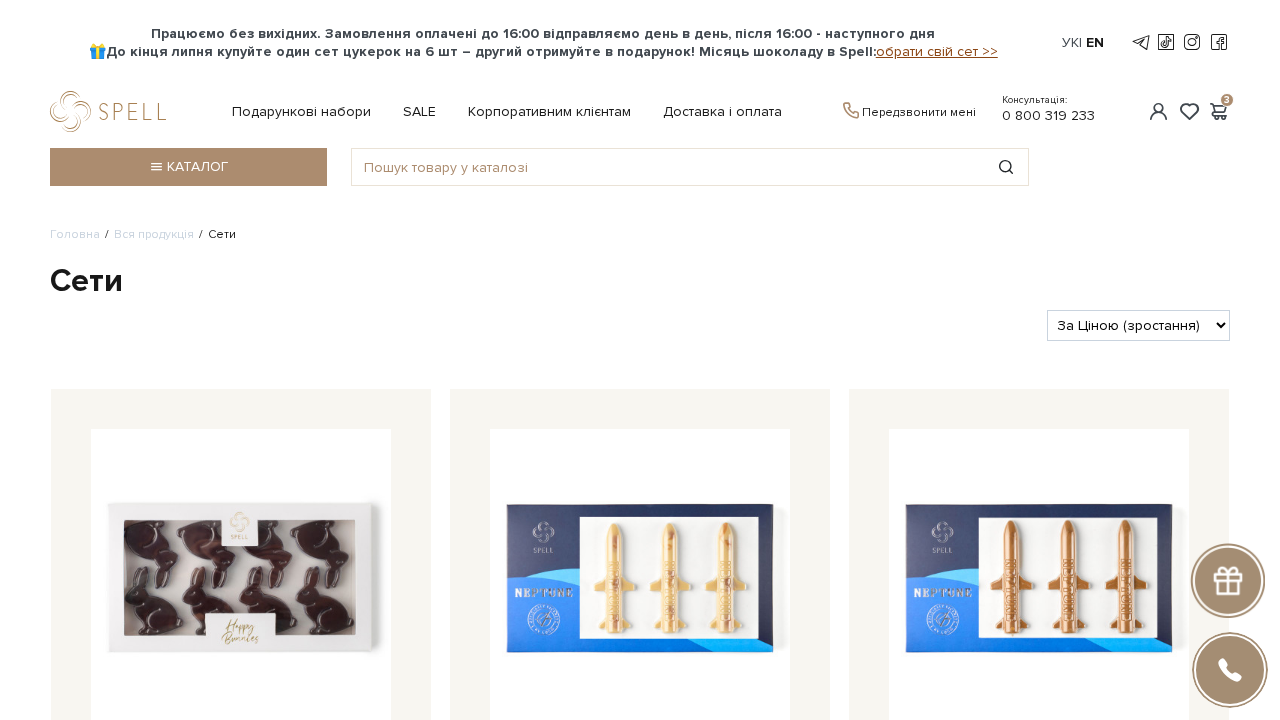 scroll, scrollTop: 0, scrollLeft: 0, axis: both 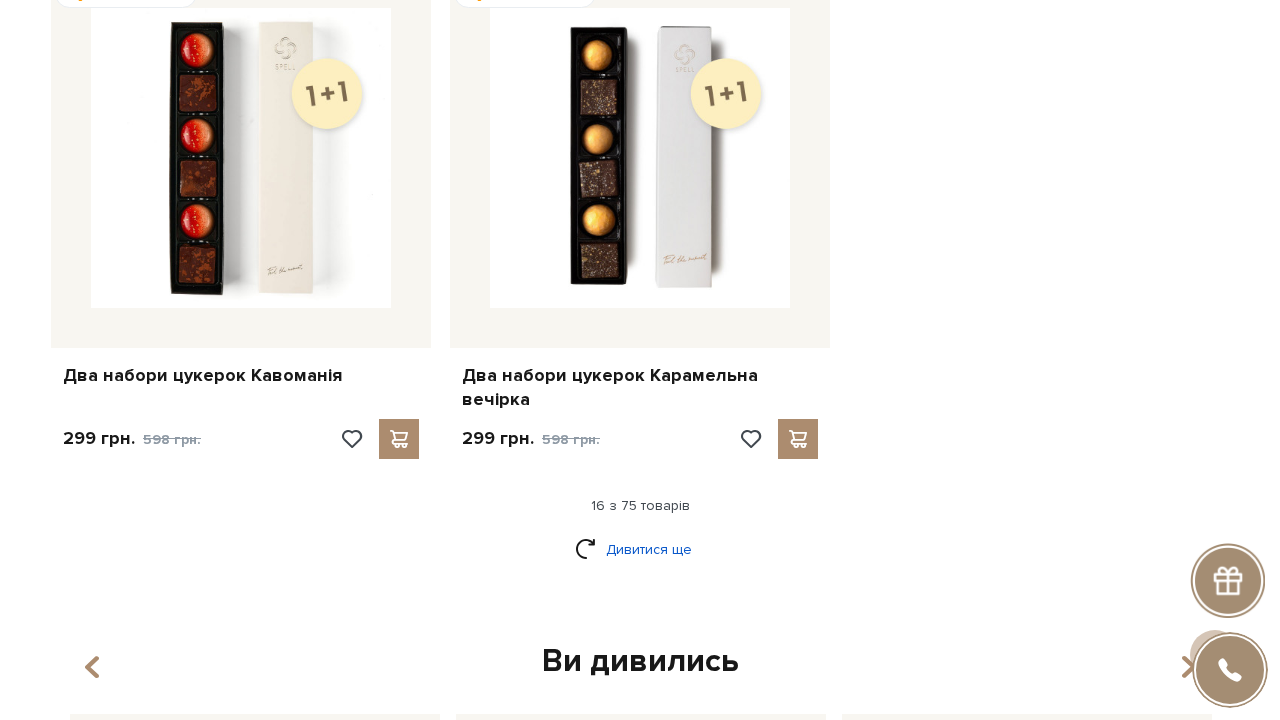 click on "Дивитися ще" at bounding box center [640, 549] 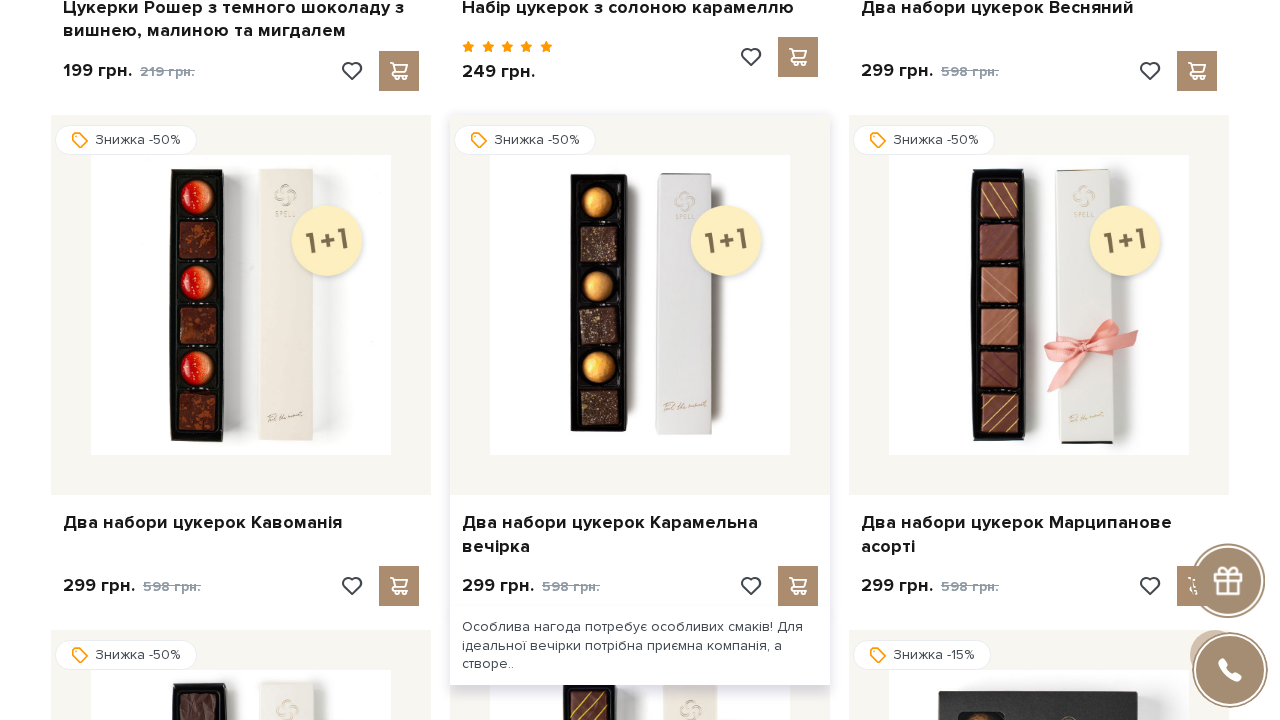 scroll, scrollTop: 2864, scrollLeft: 0, axis: vertical 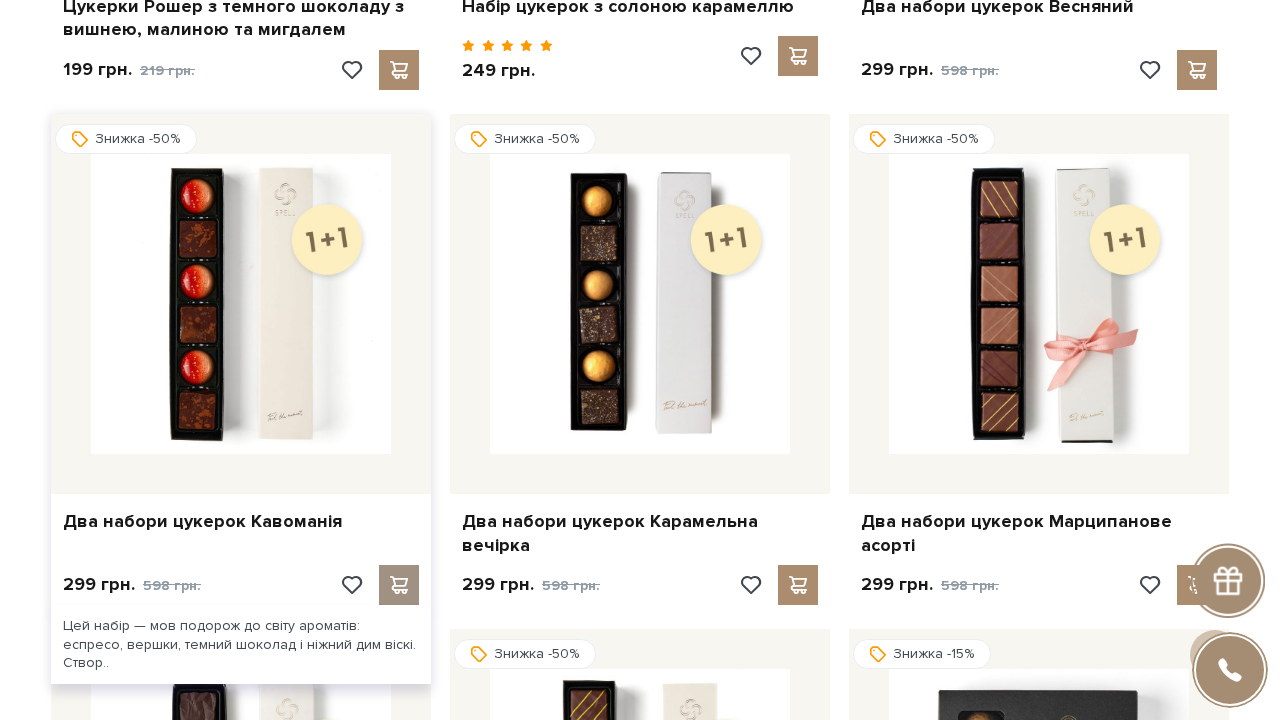 click at bounding box center [399, 585] 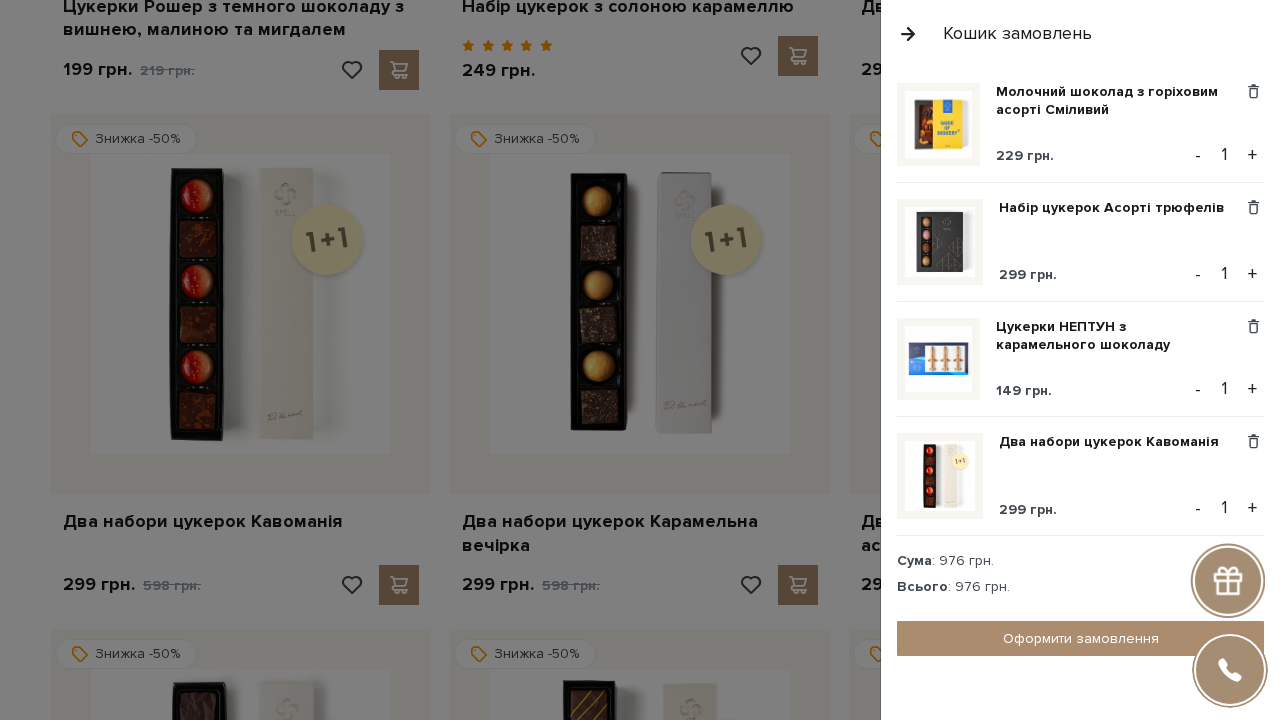 click at bounding box center [640, 360] 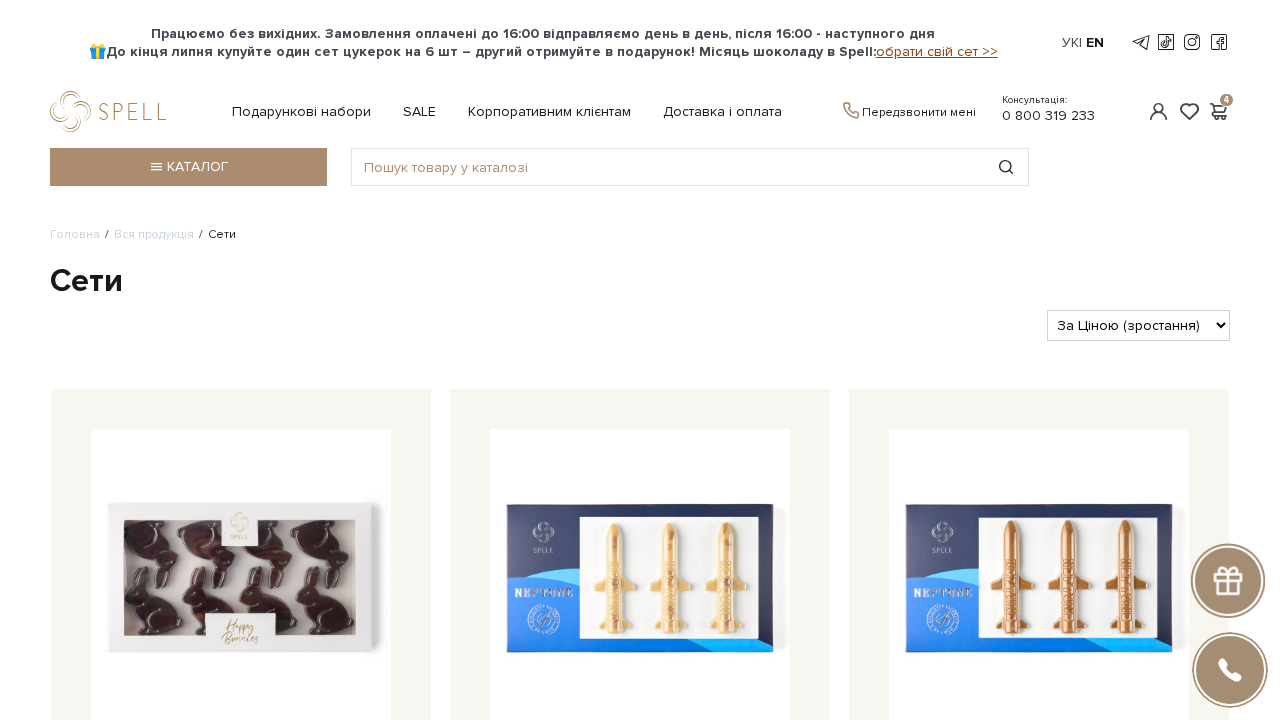 scroll, scrollTop: 0, scrollLeft: 0, axis: both 